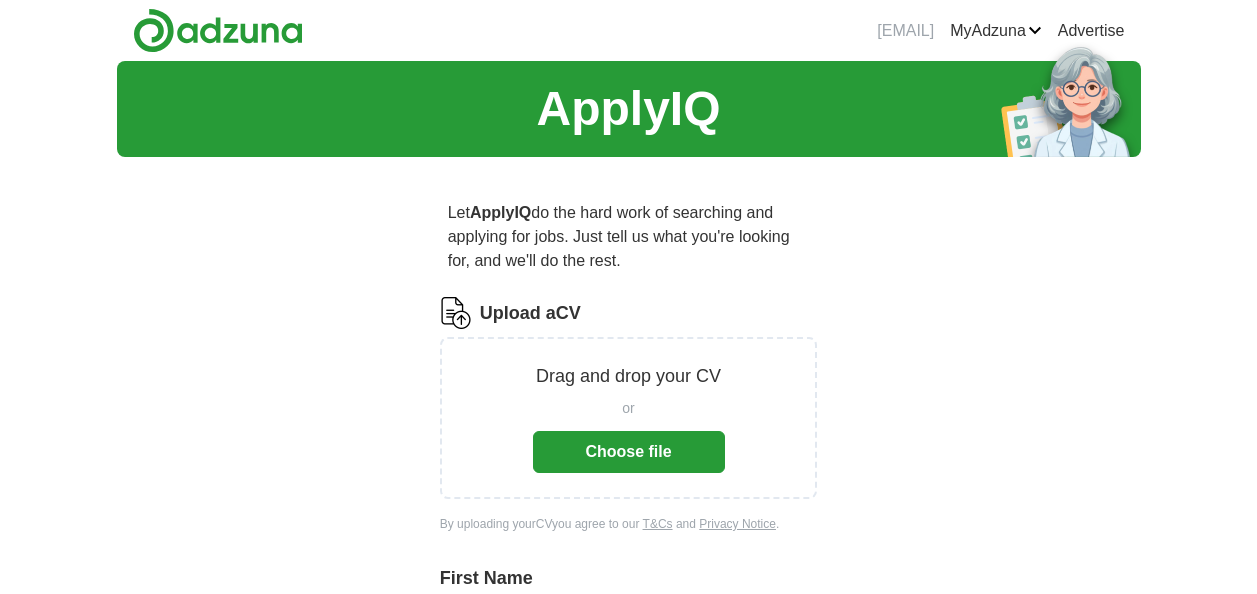 scroll, scrollTop: 0, scrollLeft: 0, axis: both 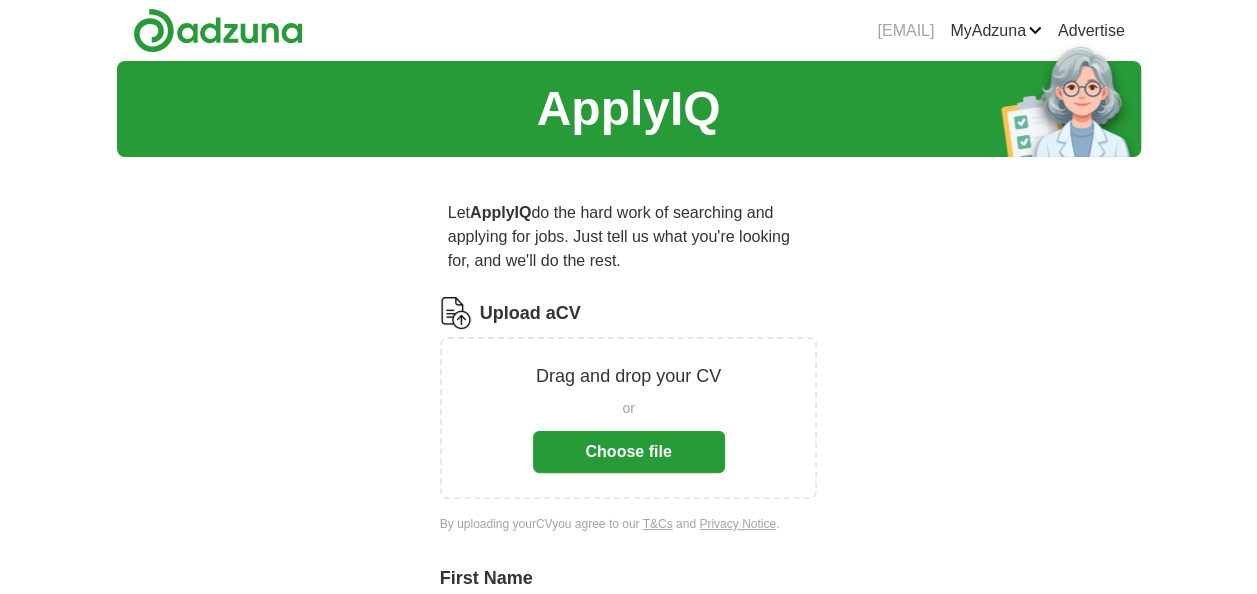 click on "Choose file" at bounding box center (629, 452) 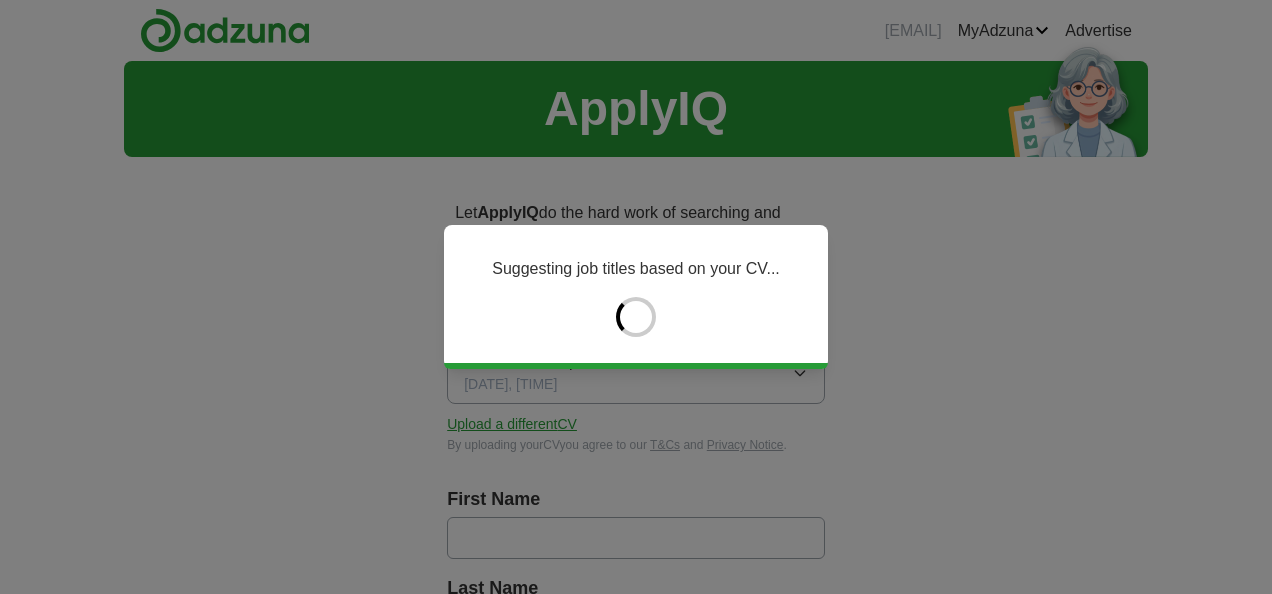 type on "*****" 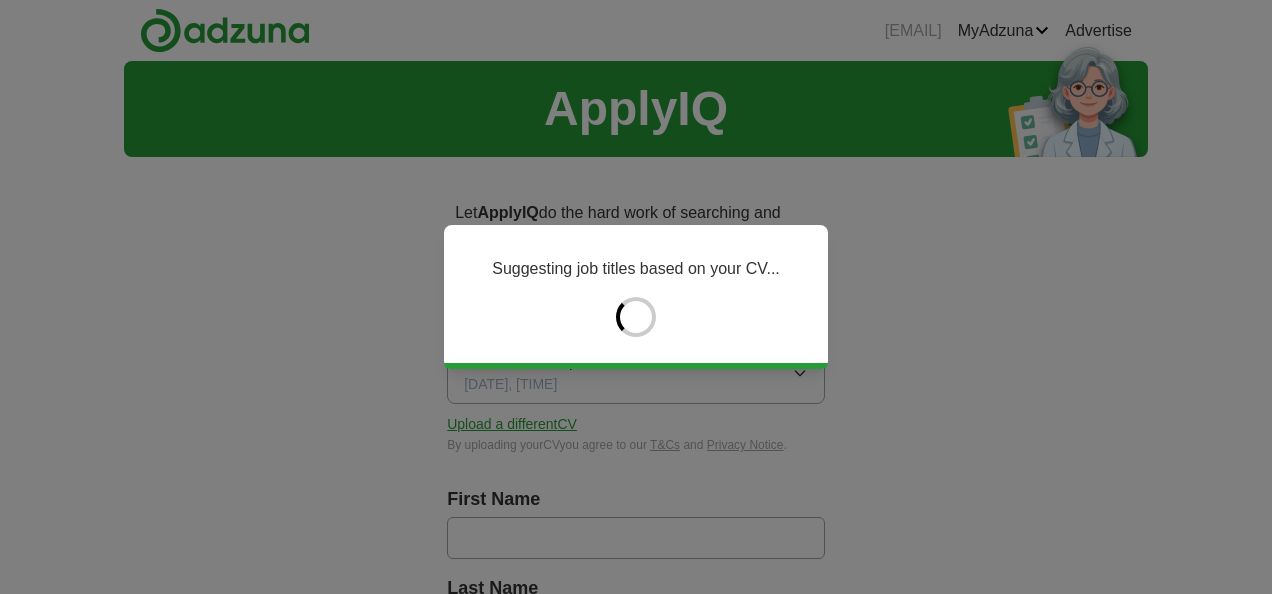 type on "*****" 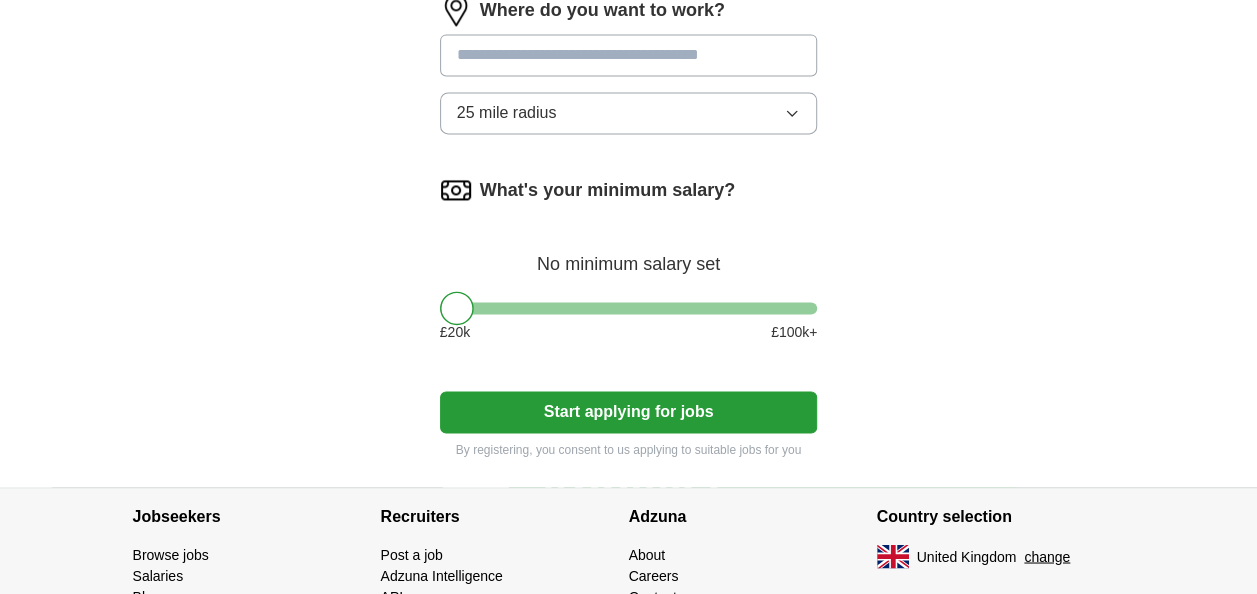 scroll, scrollTop: 1500, scrollLeft: 0, axis: vertical 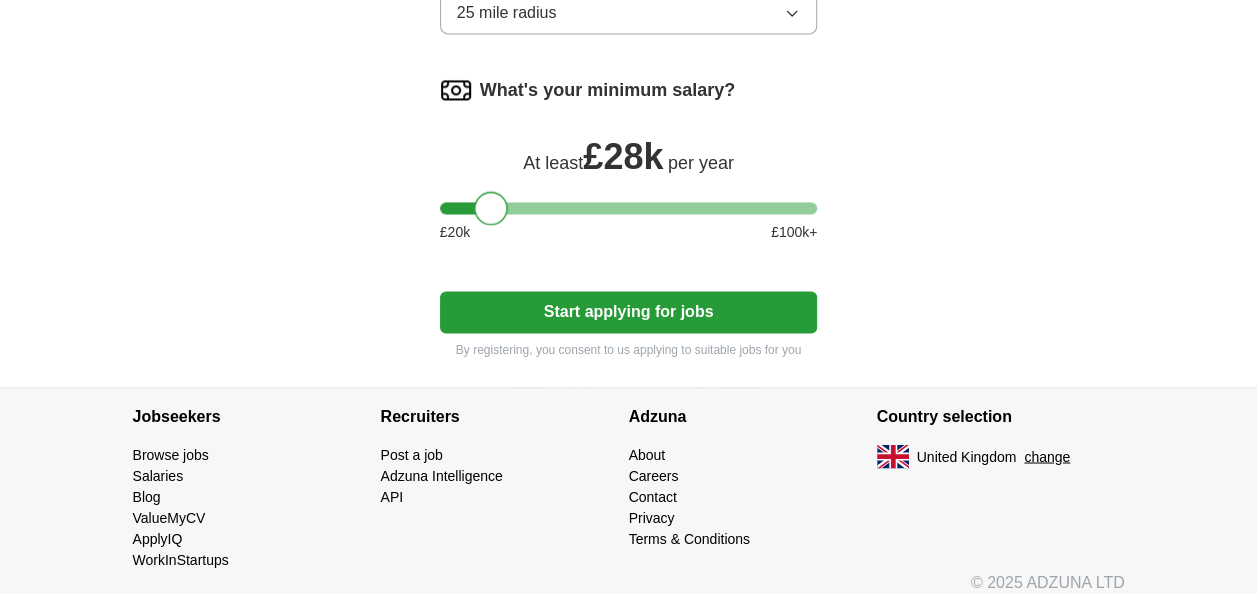 drag, startPoint x: 460, startPoint y: 202, endPoint x: 495, endPoint y: 205, distance: 35.128338 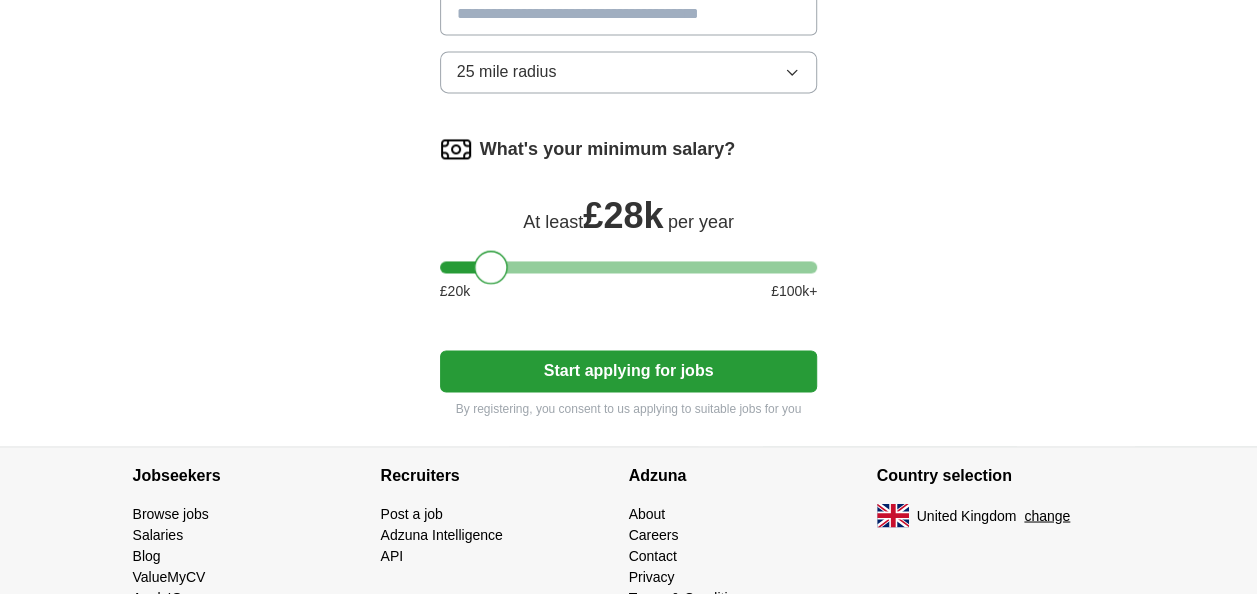 scroll, scrollTop: 1410, scrollLeft: 0, axis: vertical 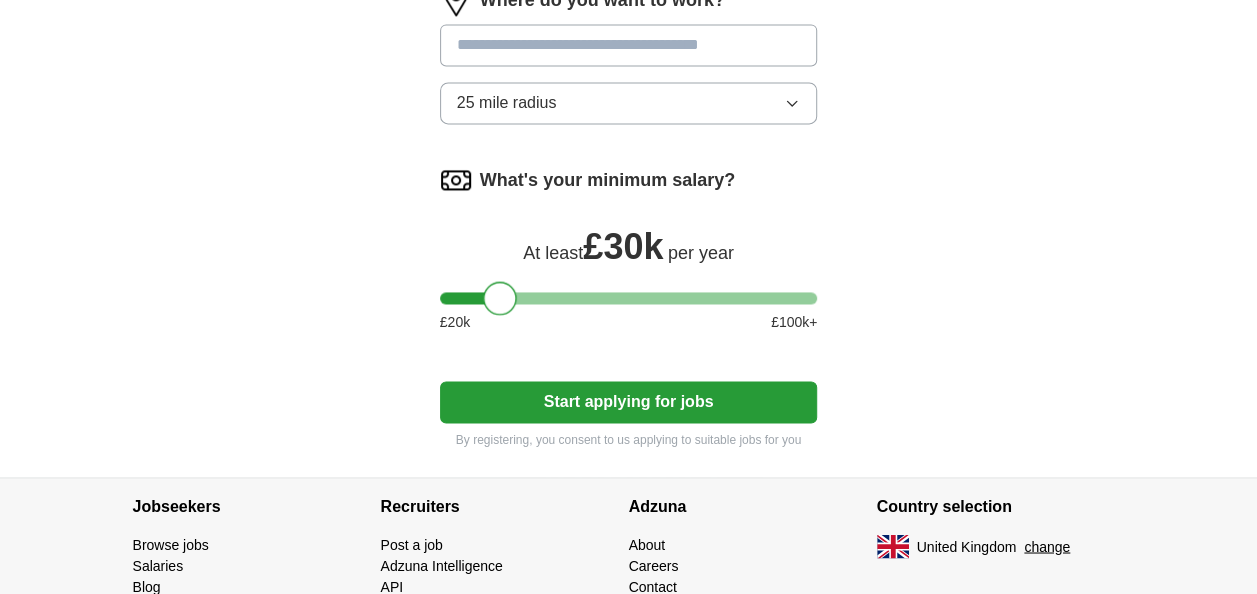 click at bounding box center [500, 298] 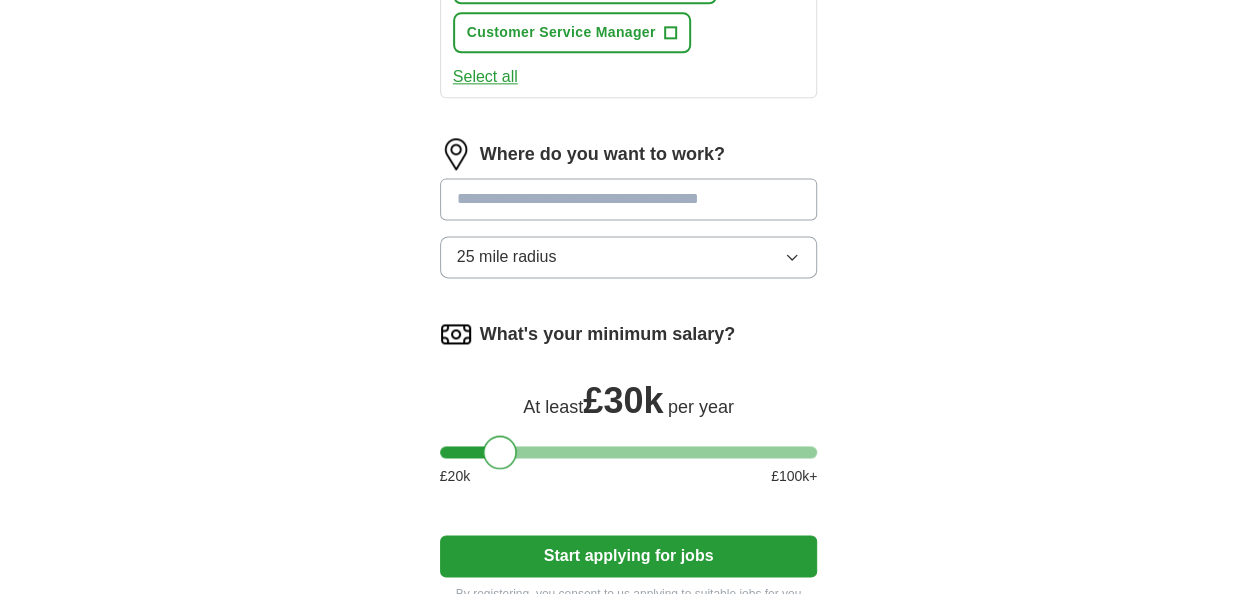 scroll, scrollTop: 1210, scrollLeft: 0, axis: vertical 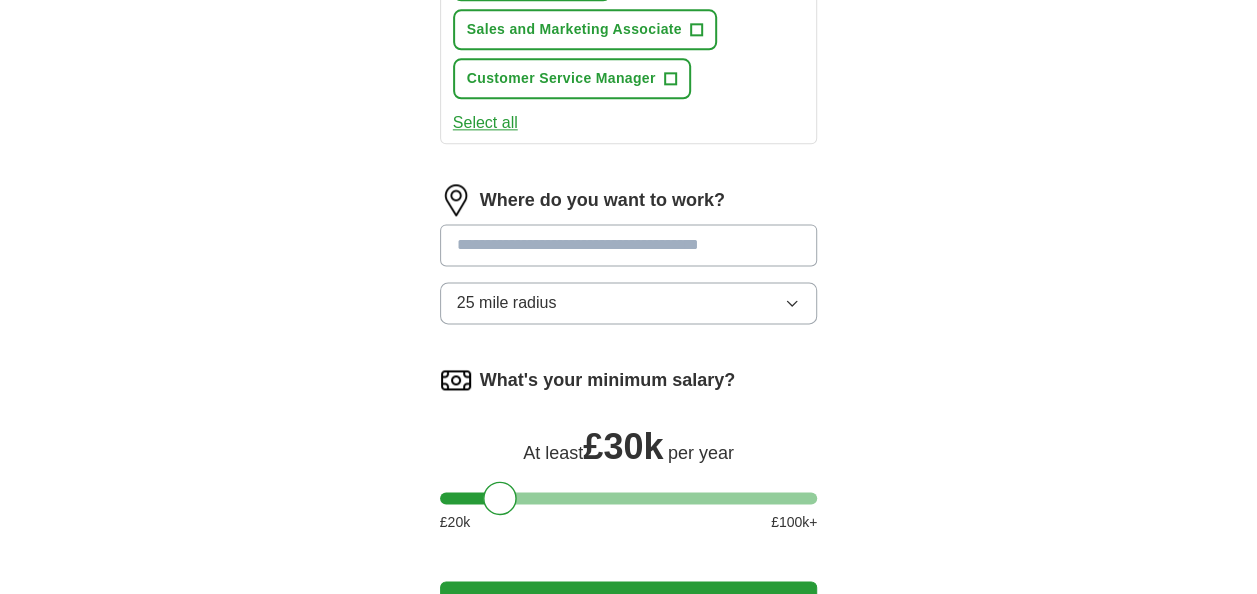 click at bounding box center [629, 245] 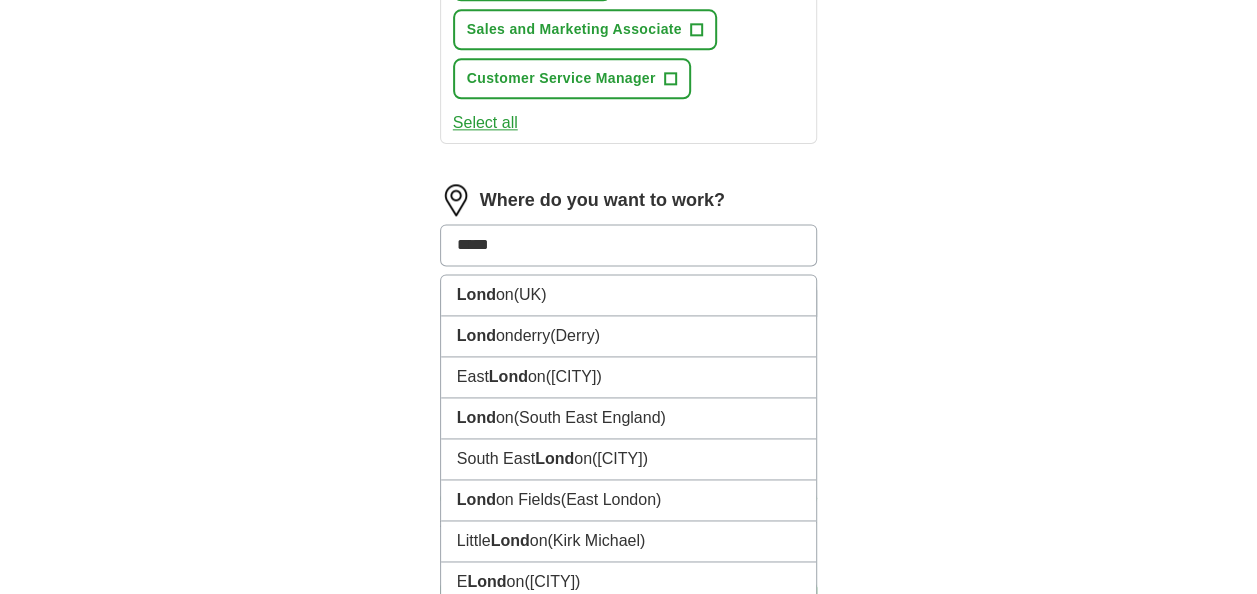 type on "******" 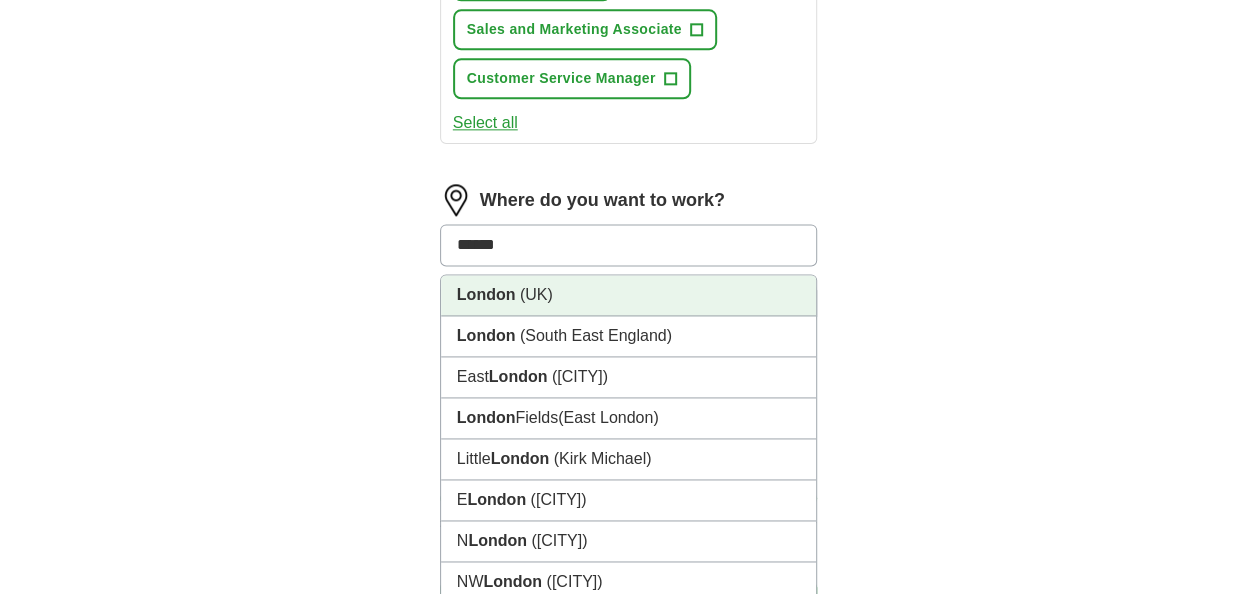 click on "London   (UK)" at bounding box center (629, 295) 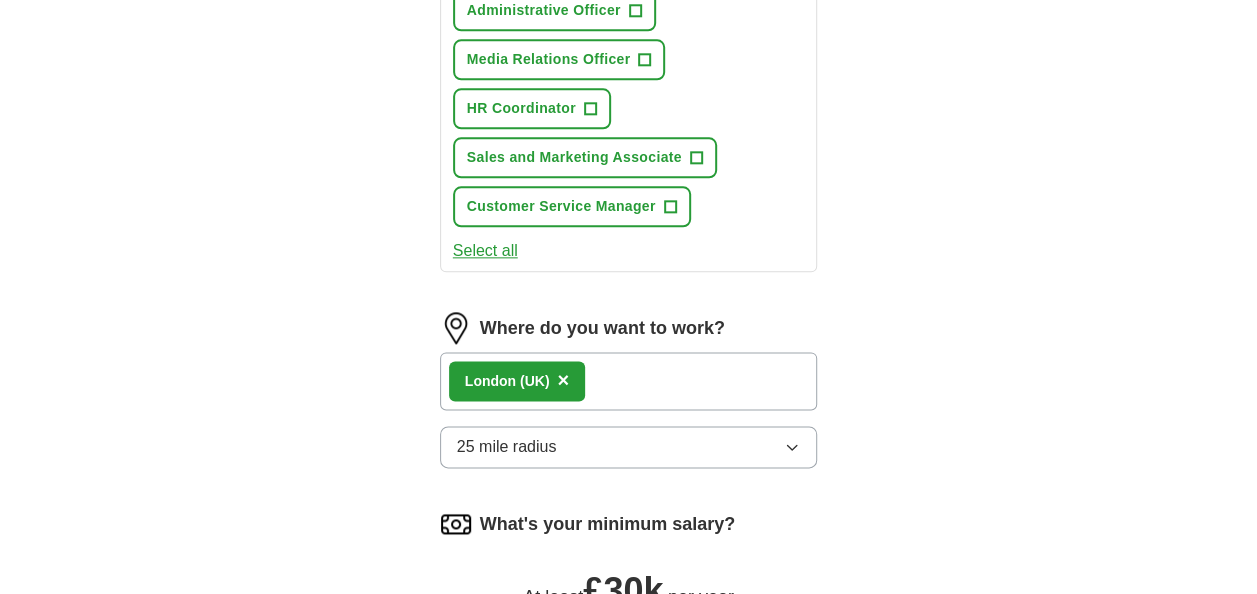scroll, scrollTop: 1010, scrollLeft: 0, axis: vertical 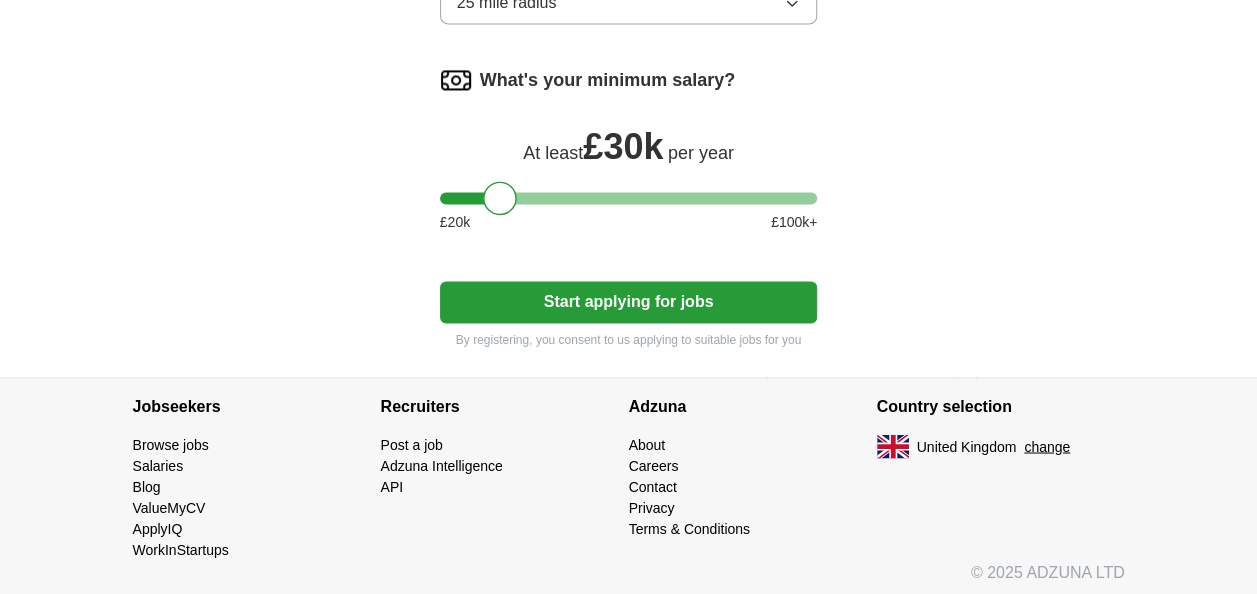 click on "Start applying for jobs" at bounding box center [629, 302] 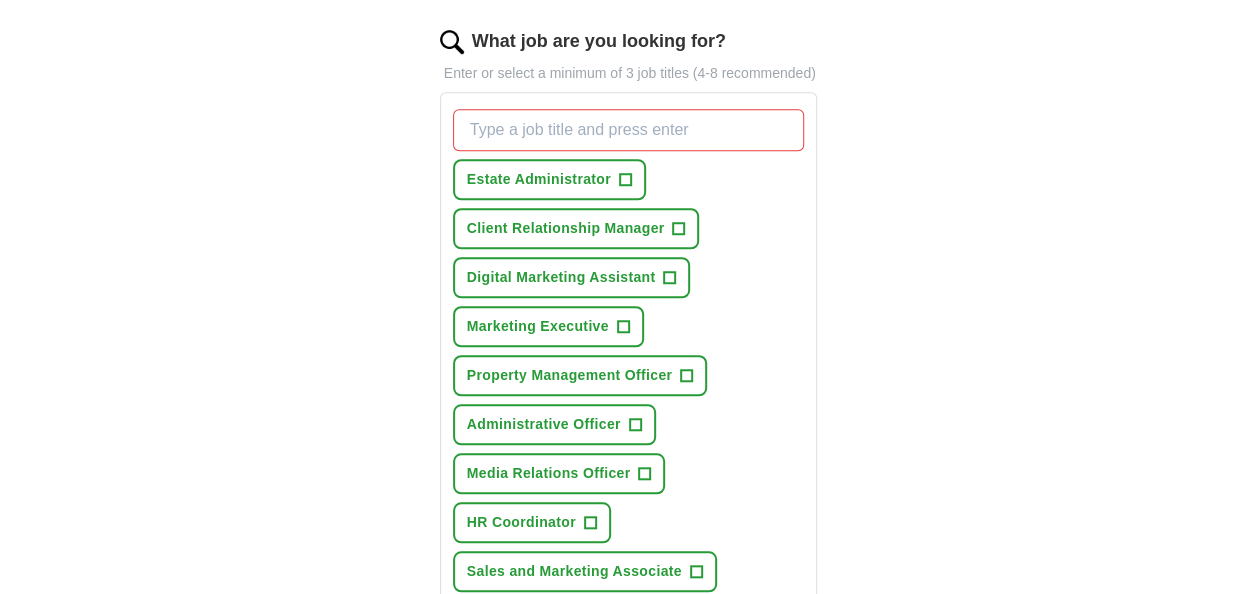 scroll, scrollTop: 700, scrollLeft: 0, axis: vertical 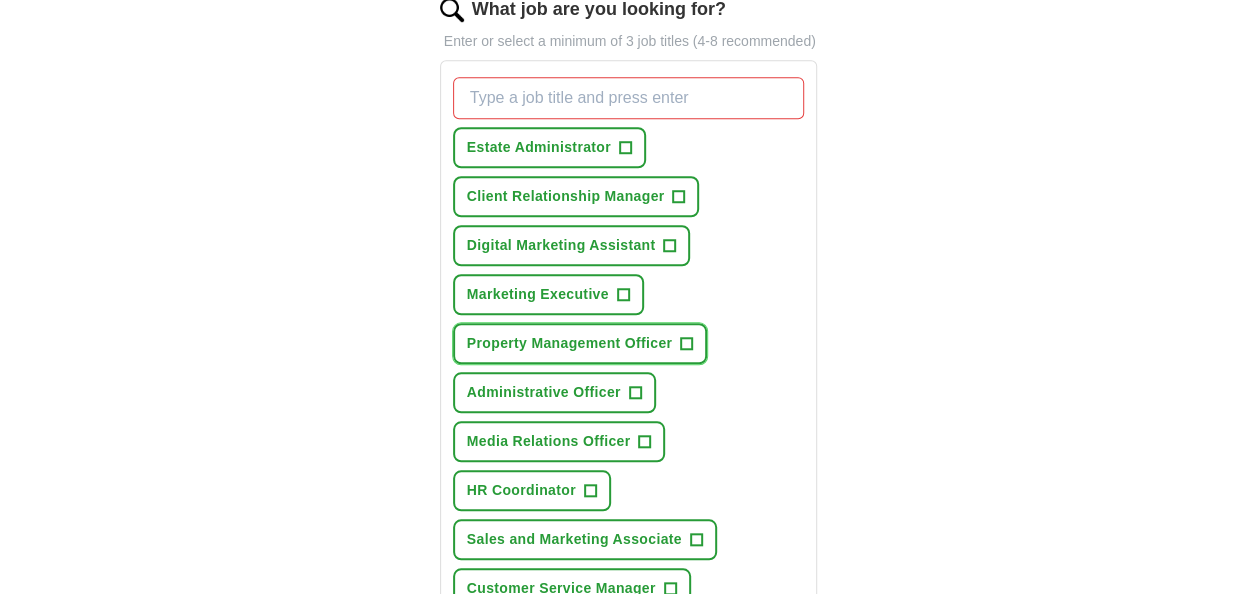 click on "+" at bounding box center [687, 344] 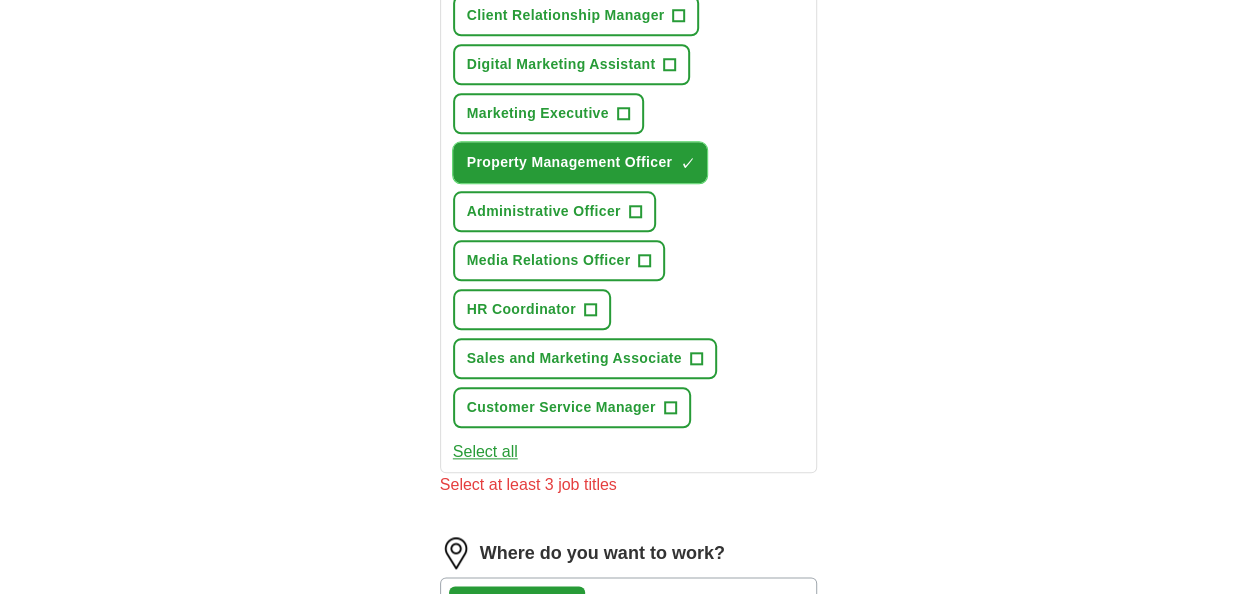 scroll, scrollTop: 900, scrollLeft: 0, axis: vertical 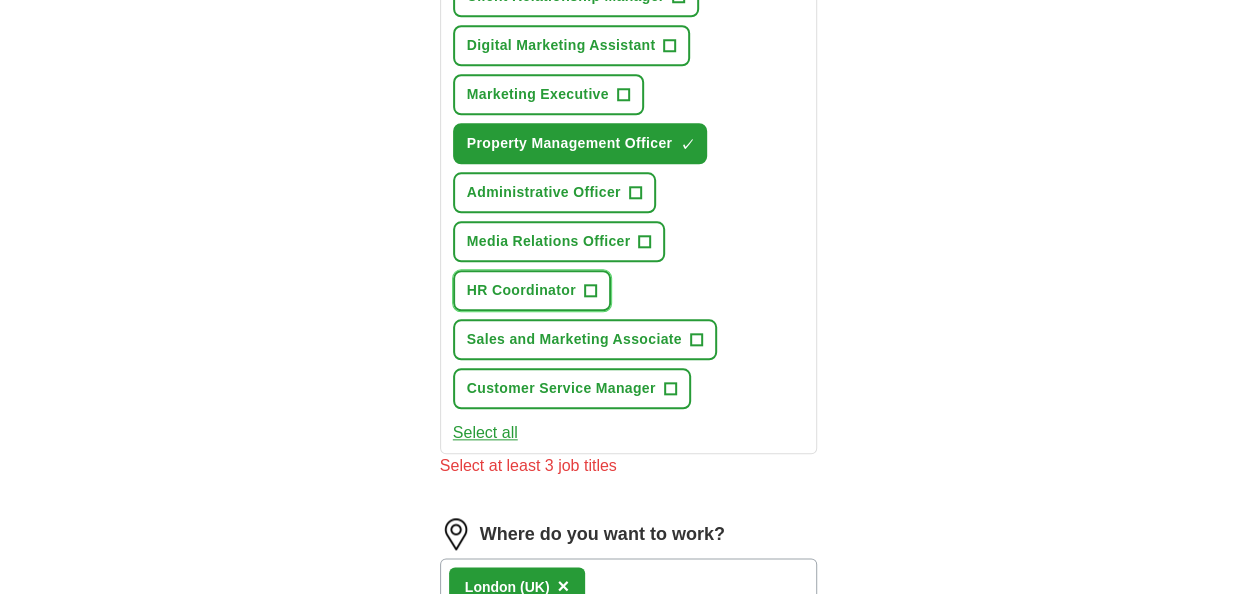 click on "+" at bounding box center [590, 291] 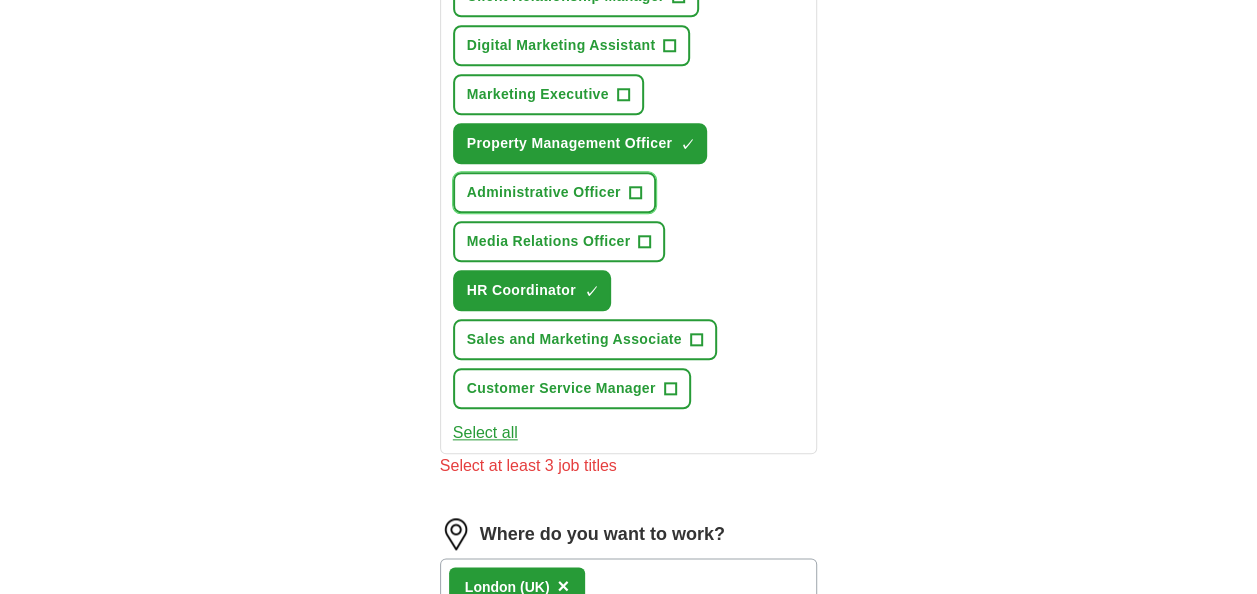 click on "+" at bounding box center (635, 193) 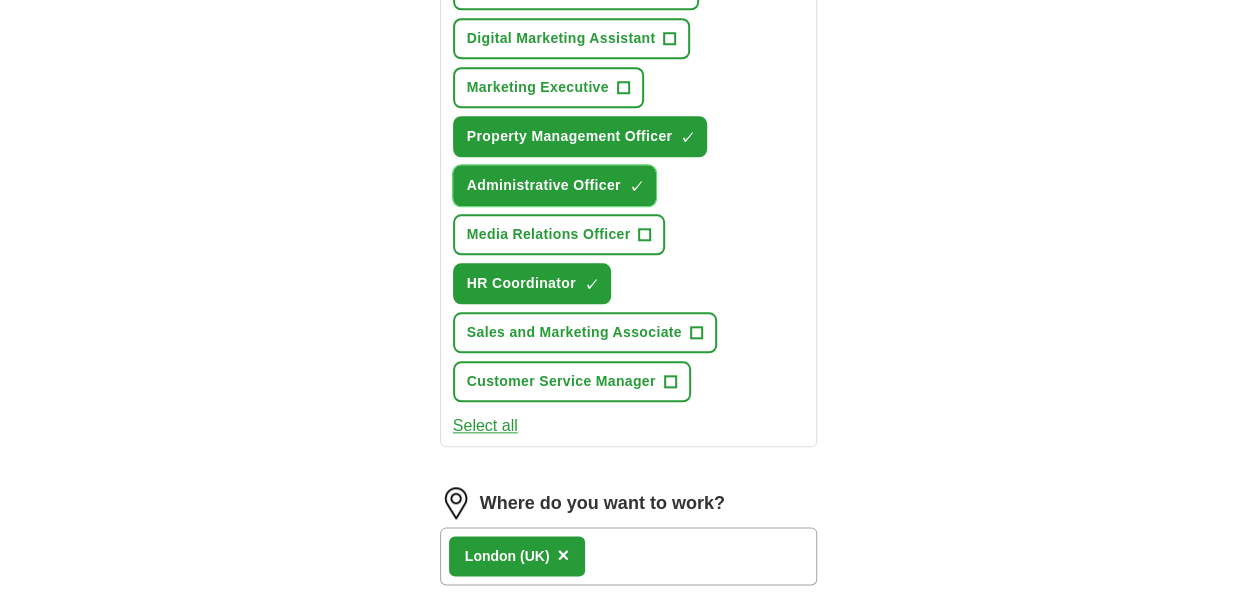 scroll, scrollTop: 900, scrollLeft: 0, axis: vertical 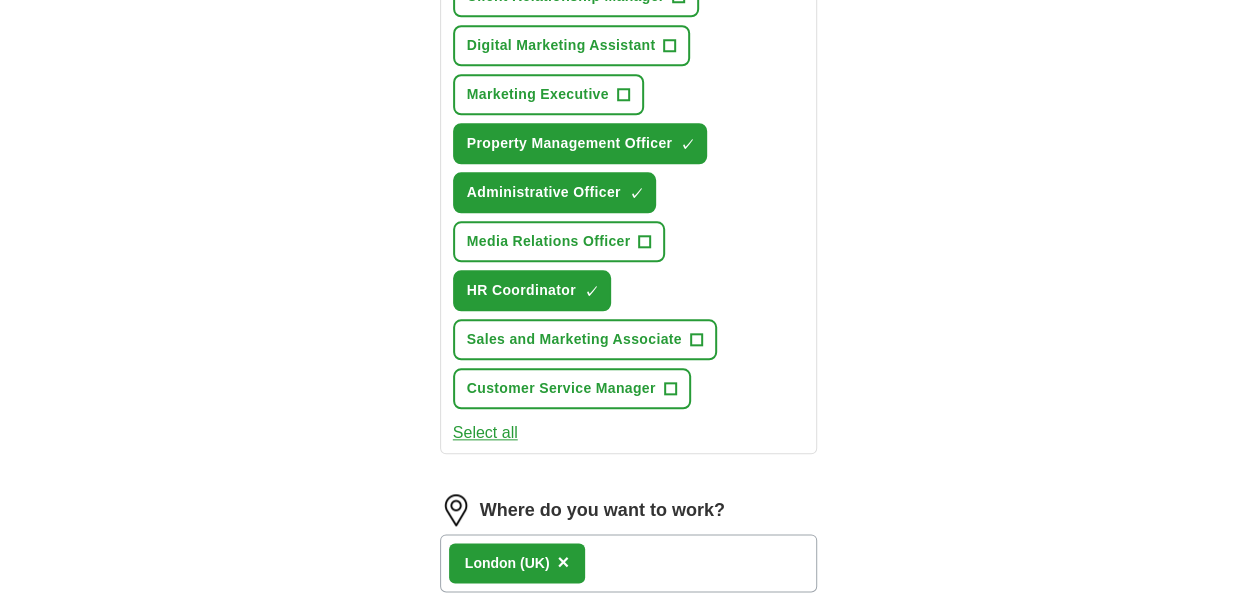 click on "Select all" at bounding box center [485, 433] 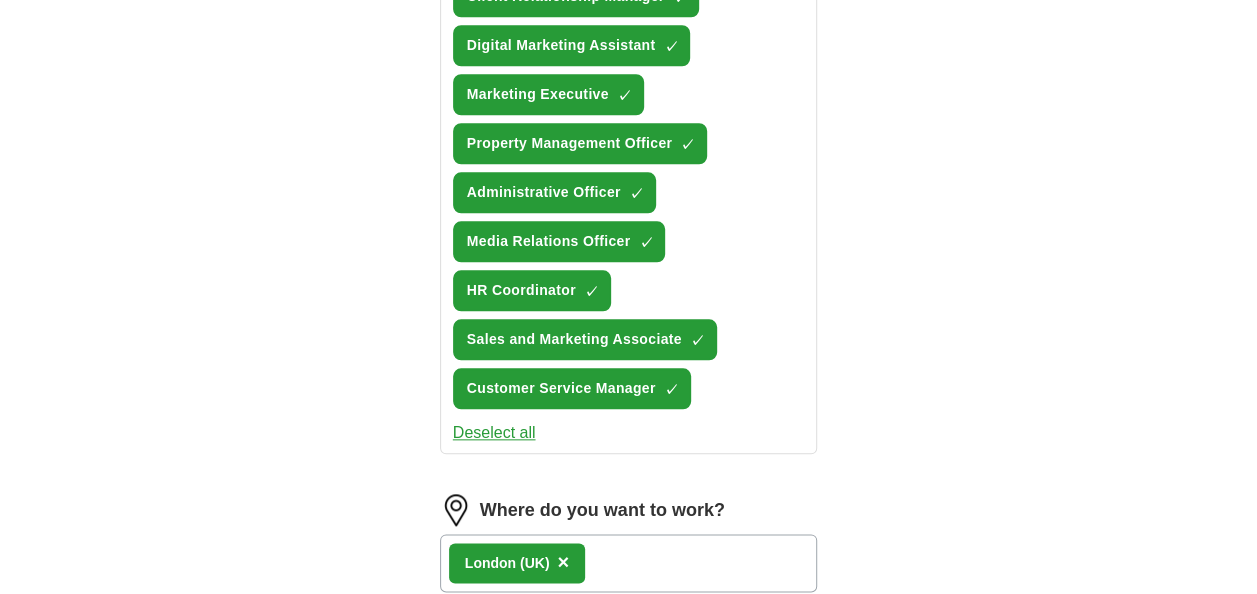 click on "Deselect all" at bounding box center [494, 433] 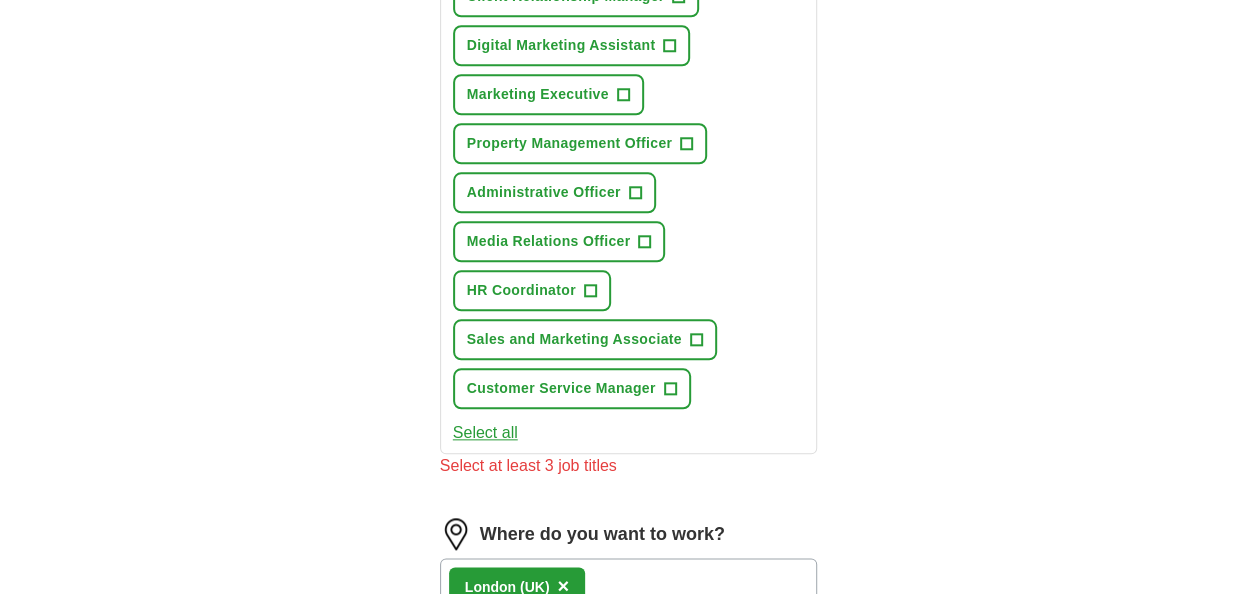 click on "Select all" at bounding box center (485, 433) 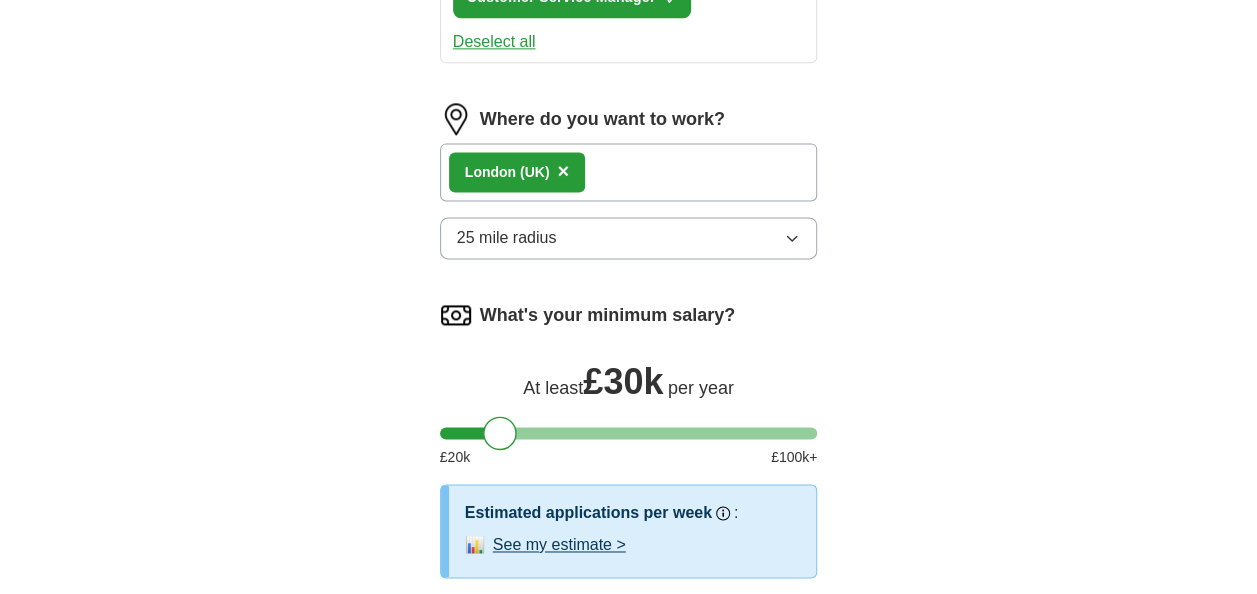 scroll, scrollTop: 1600, scrollLeft: 0, axis: vertical 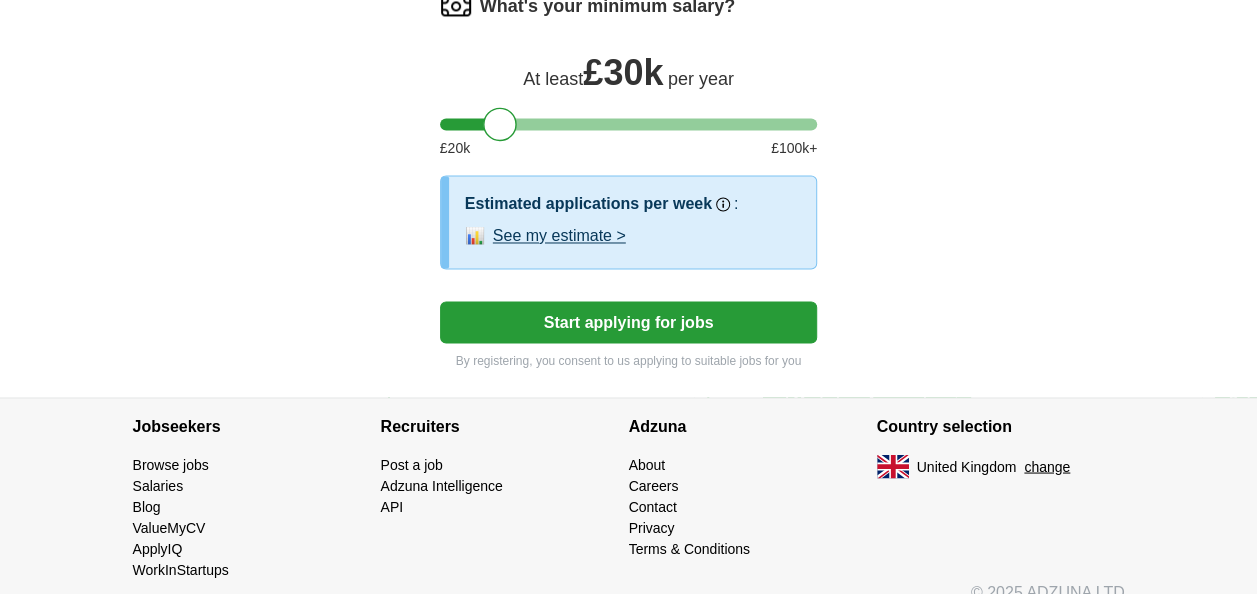 click on "Start applying for jobs" at bounding box center [629, 322] 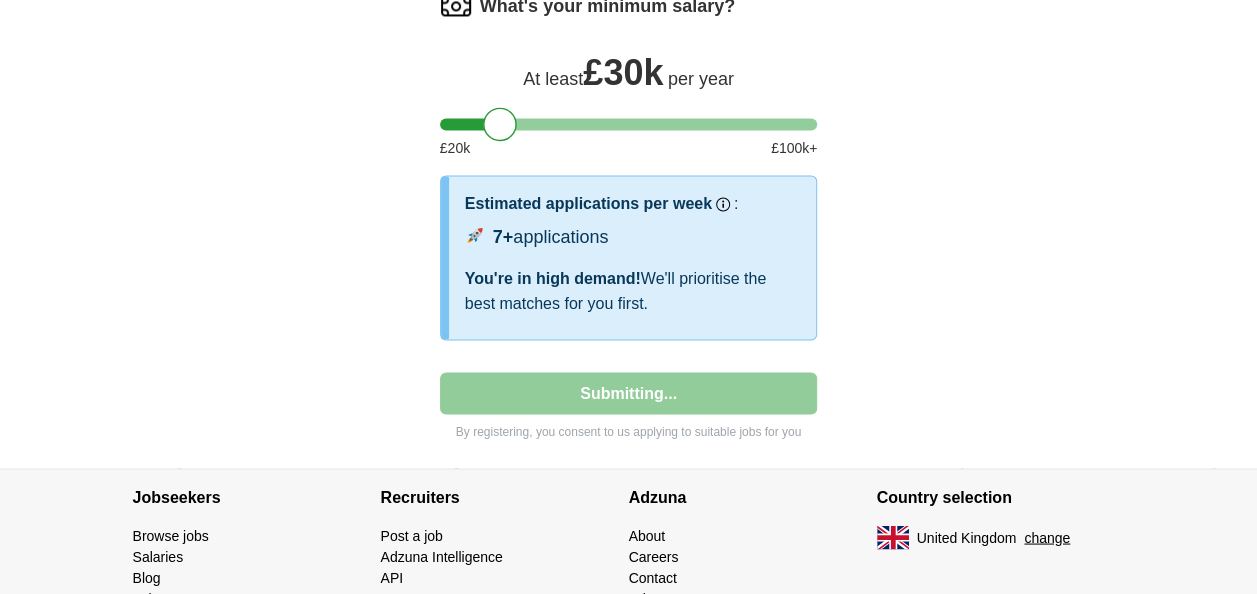 select on "**" 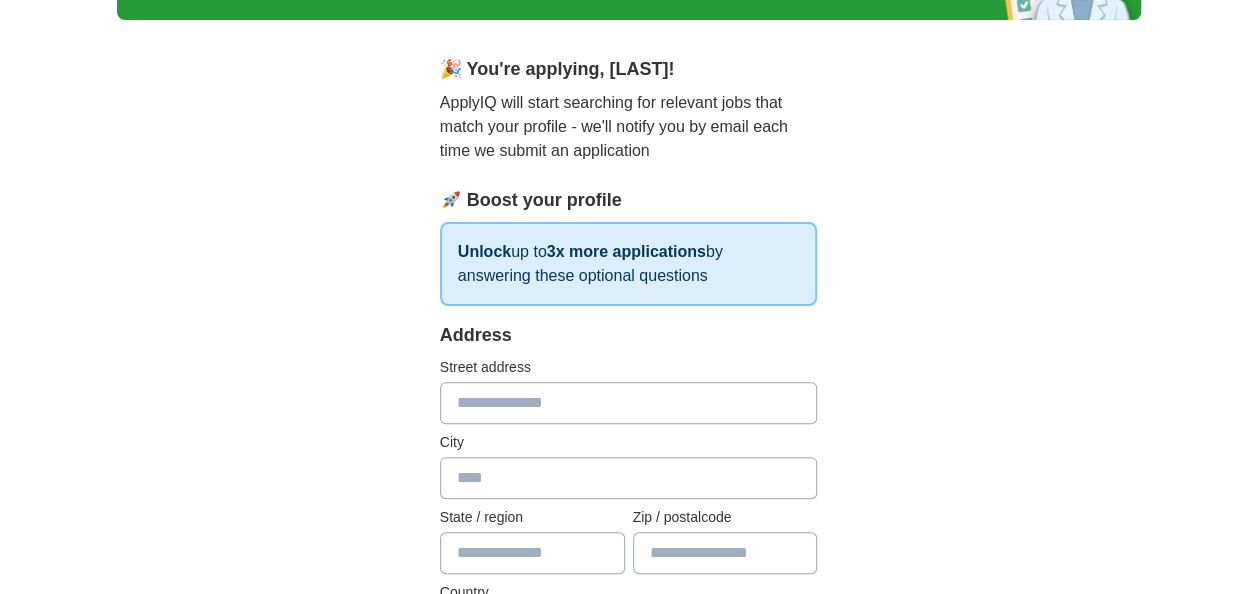 scroll, scrollTop: 300, scrollLeft: 0, axis: vertical 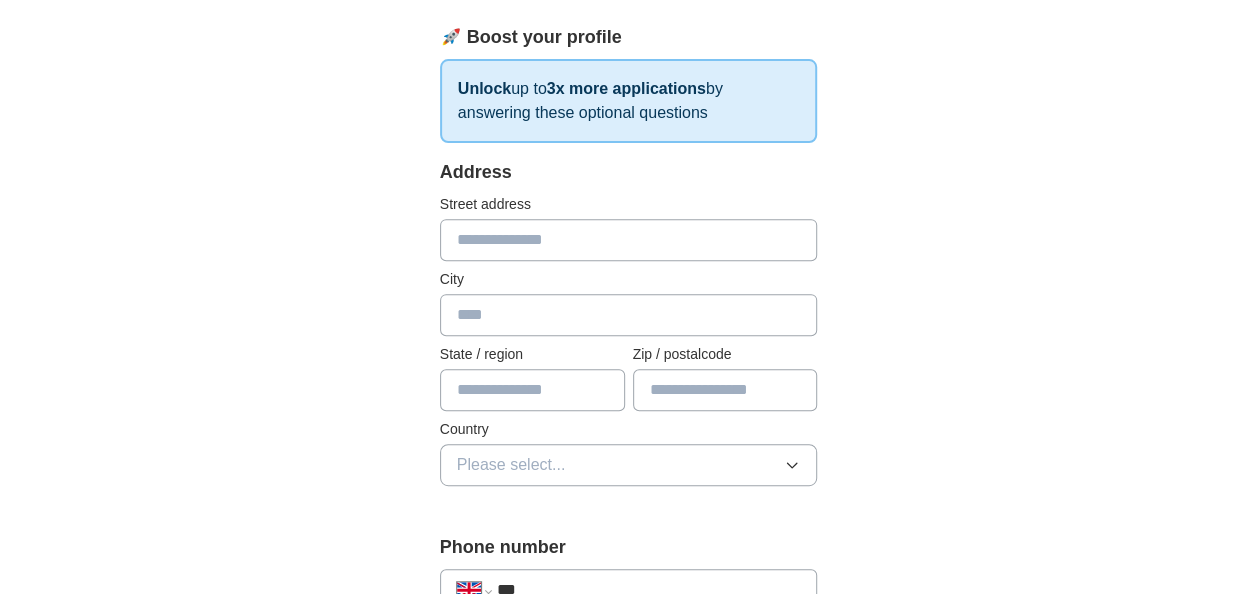 click at bounding box center (629, 240) 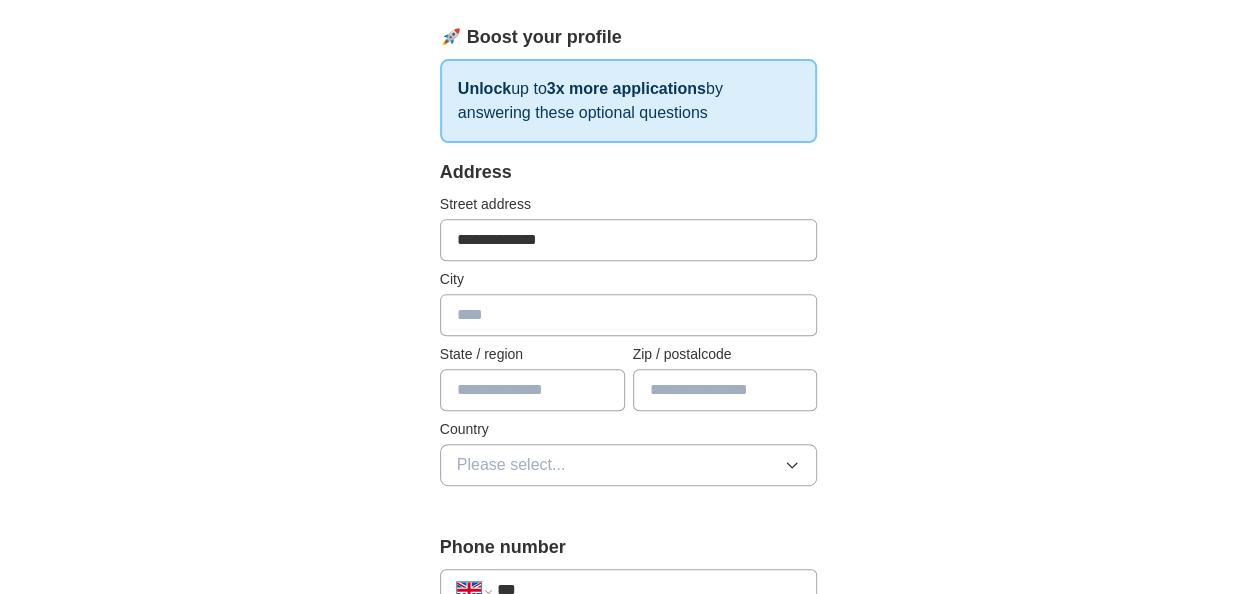 type on "******" 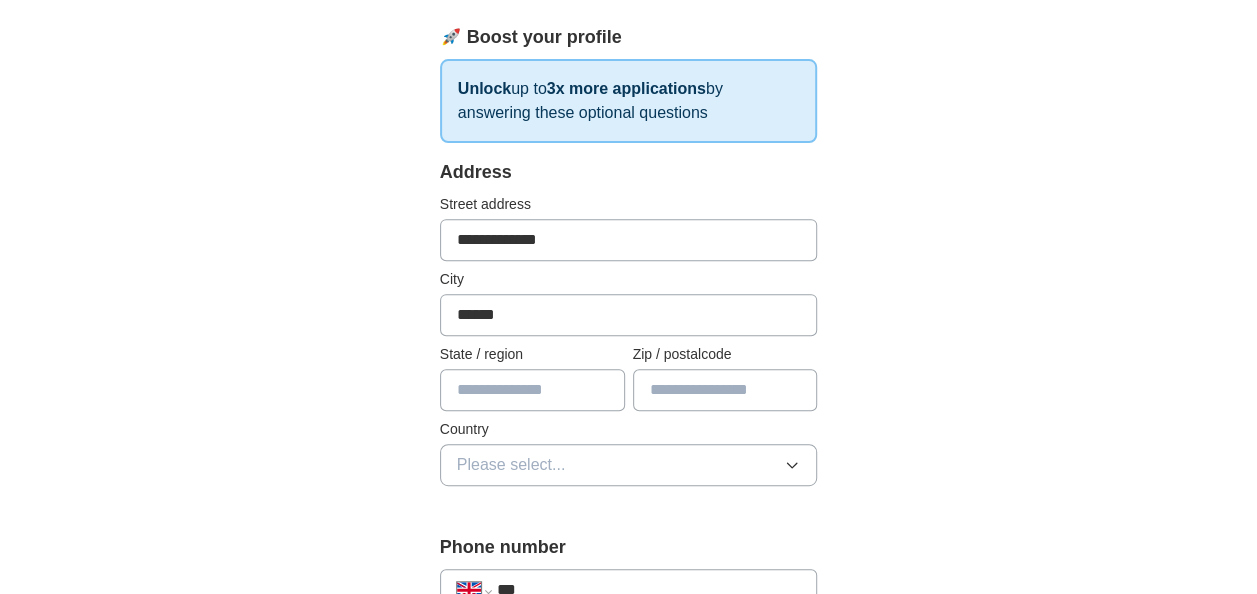 type on "******" 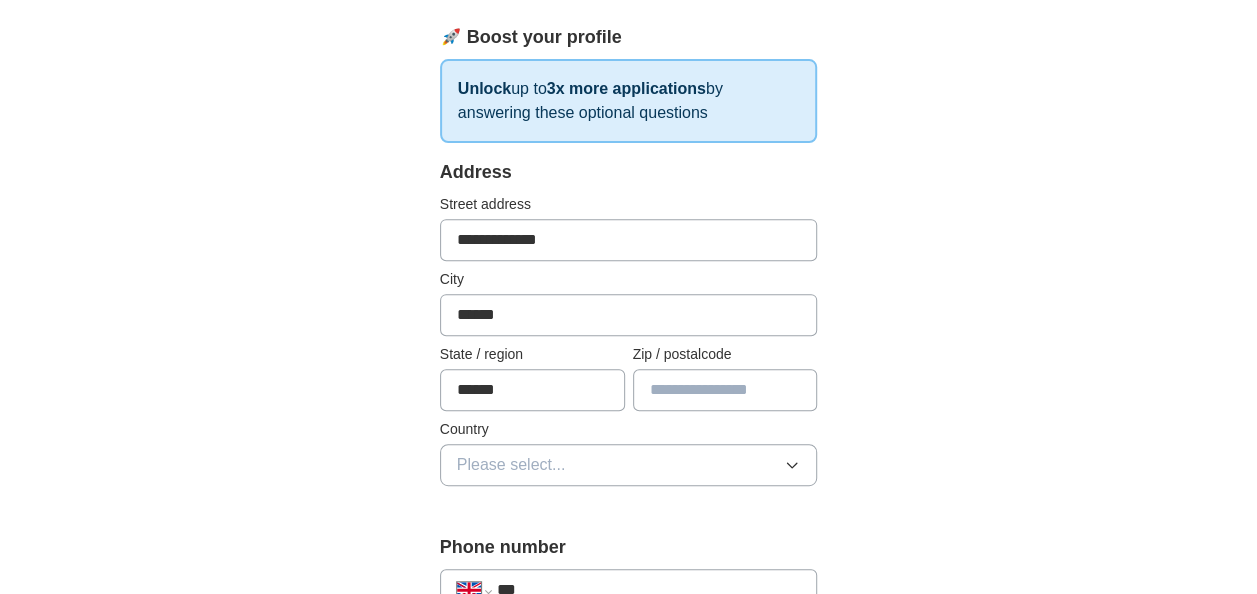 type on "*******" 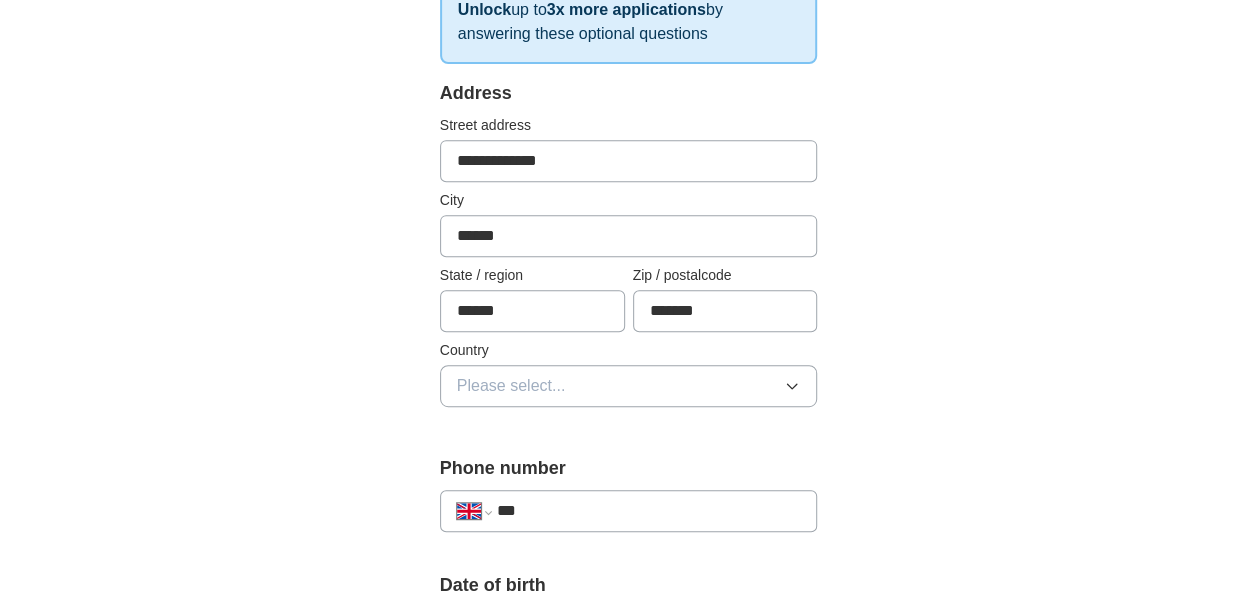 scroll, scrollTop: 500, scrollLeft: 0, axis: vertical 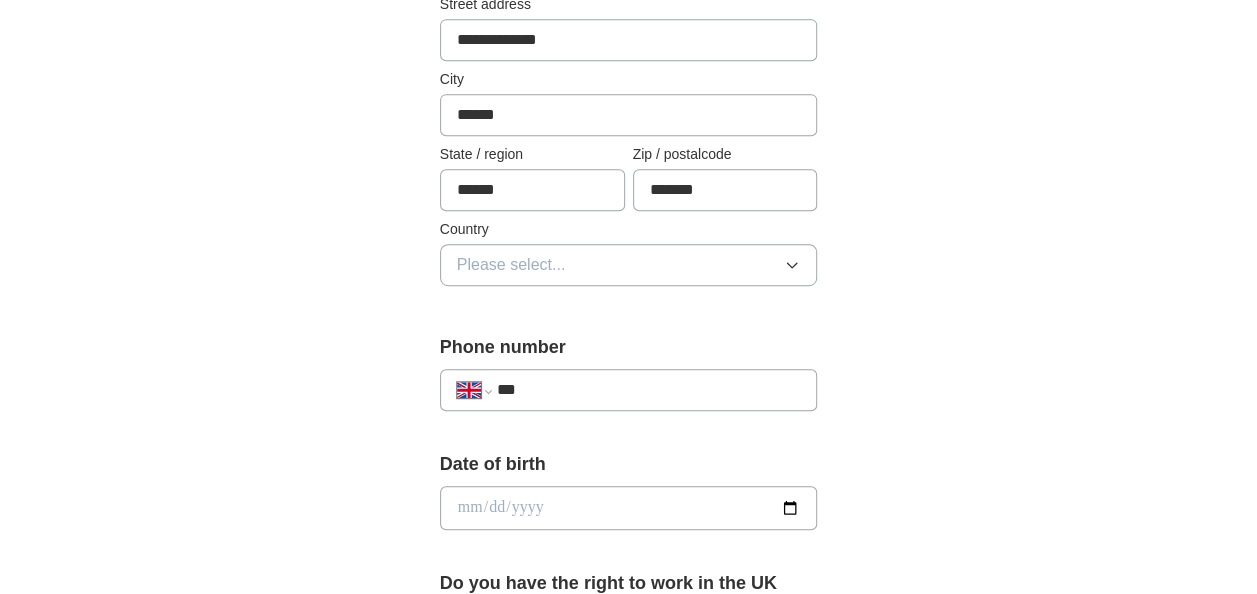 click on "Please select..." at bounding box center [629, 265] 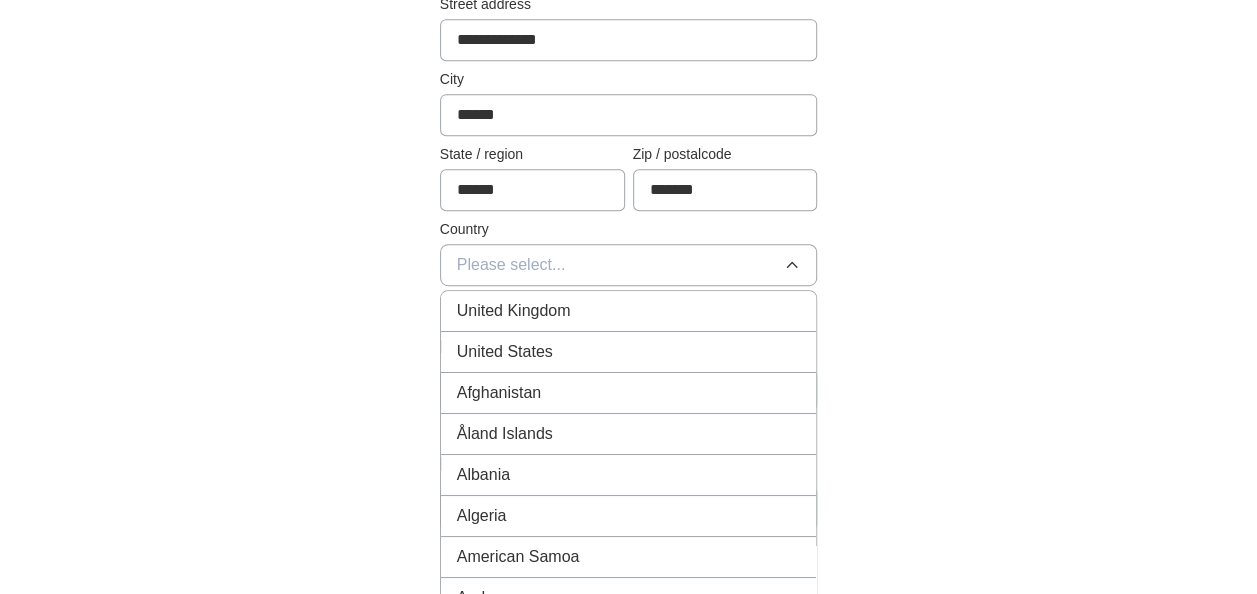 click on "United Kingdom" at bounding box center [629, 311] 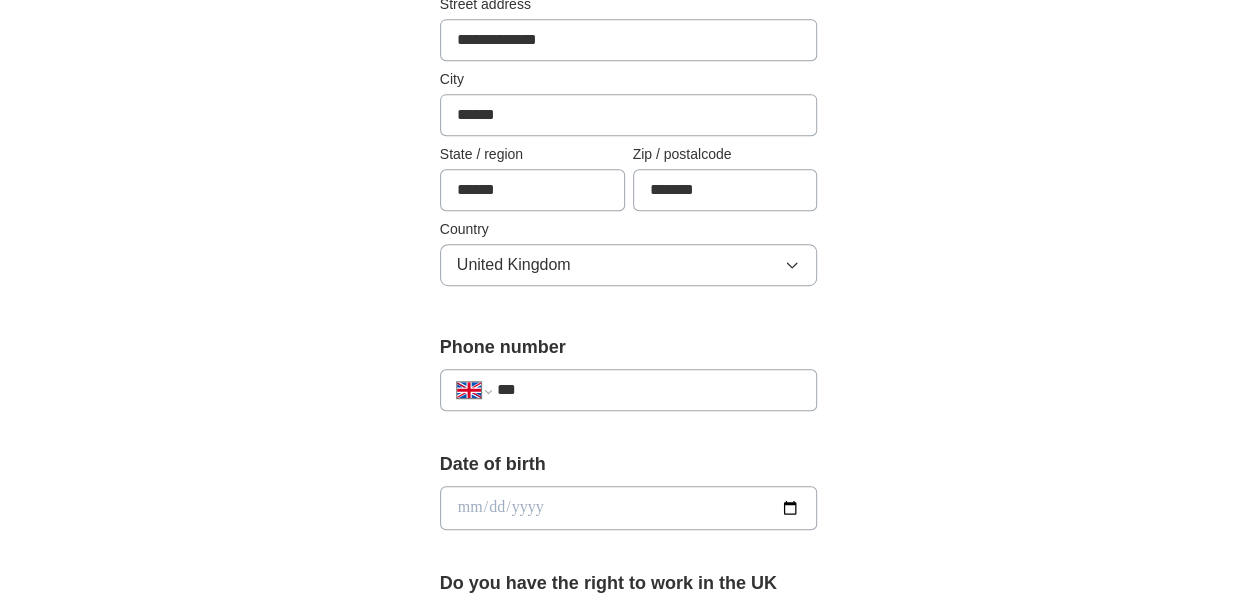 click on "***" at bounding box center (649, 390) 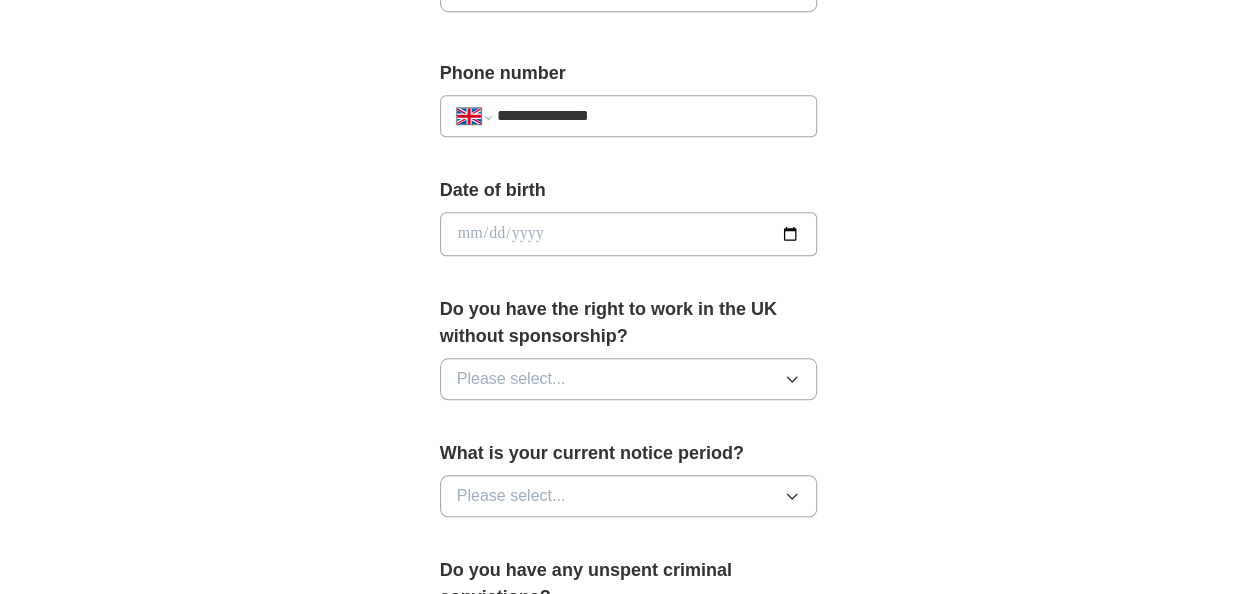 scroll, scrollTop: 800, scrollLeft: 0, axis: vertical 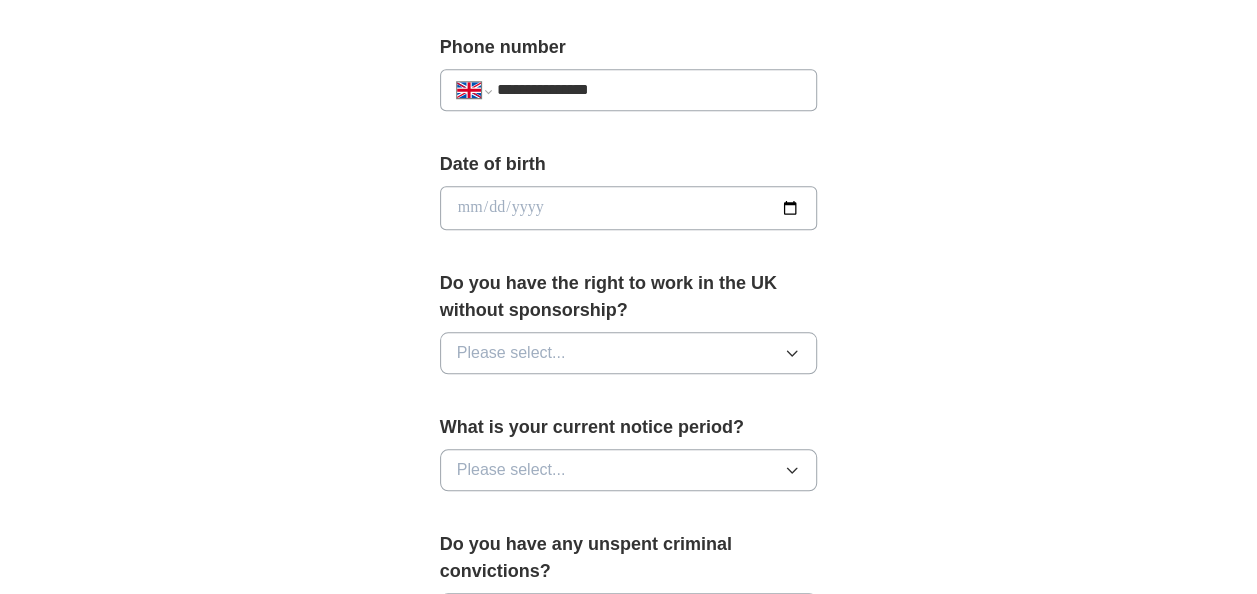 click at bounding box center [629, 208] 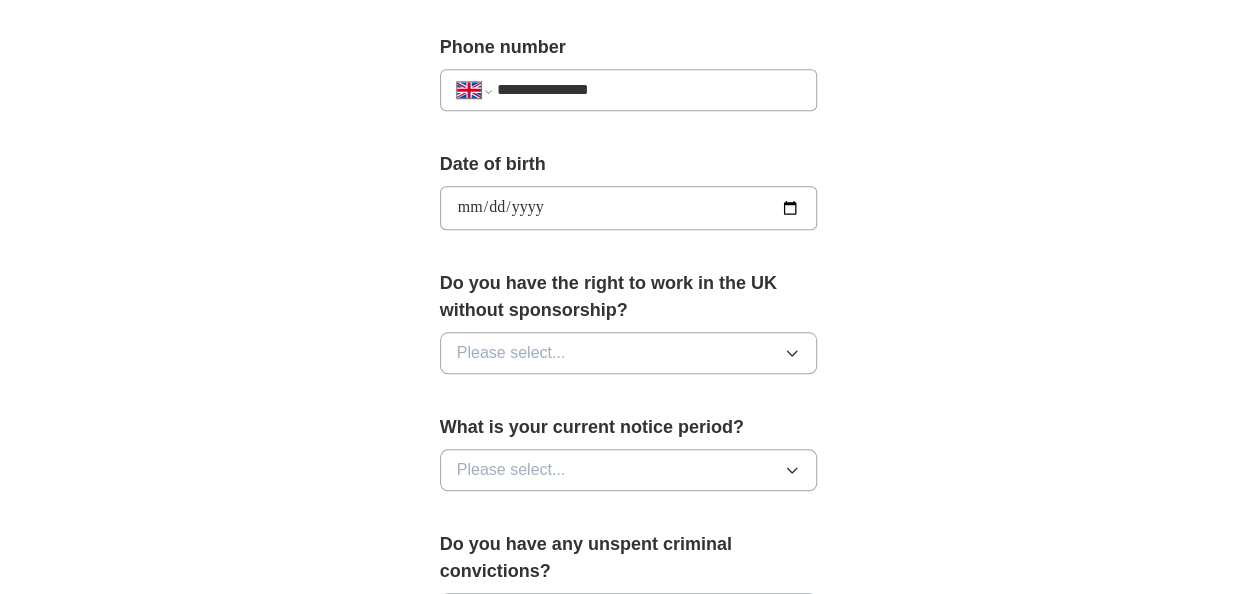 type on "**********" 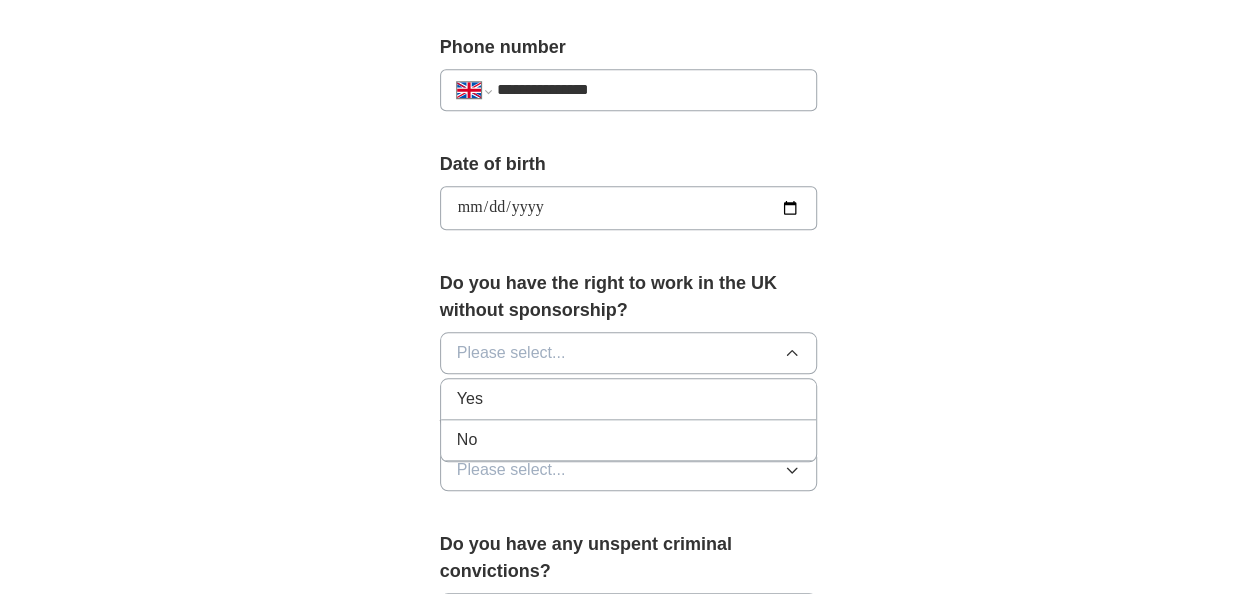 click on "No" at bounding box center [629, 440] 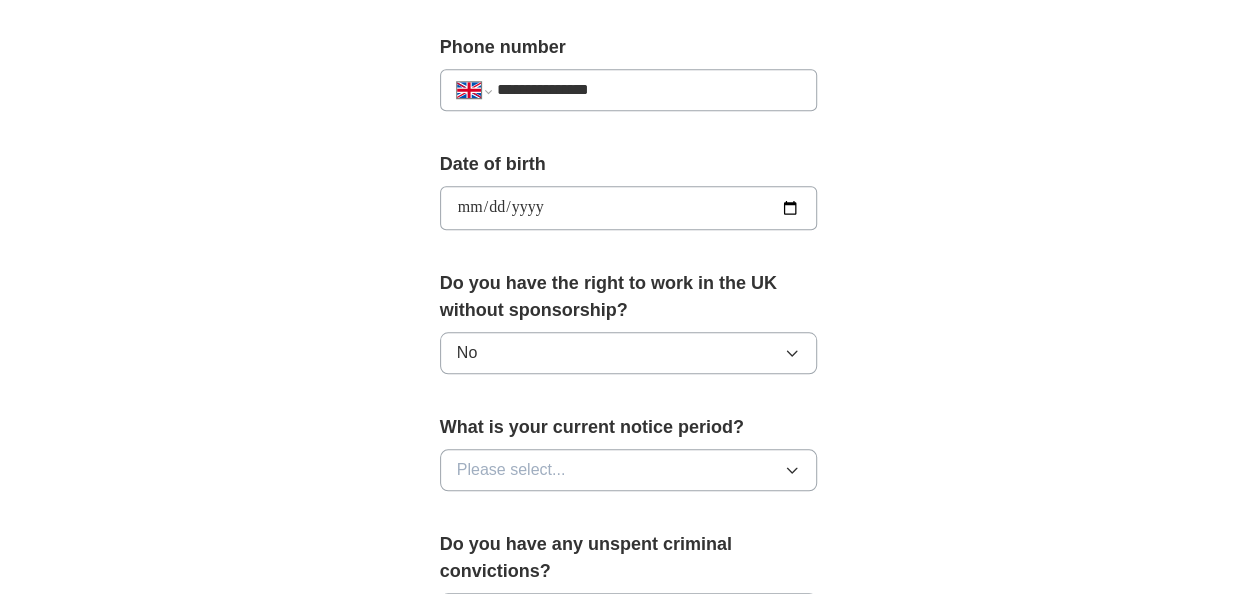 click on "Please select..." at bounding box center (629, 470) 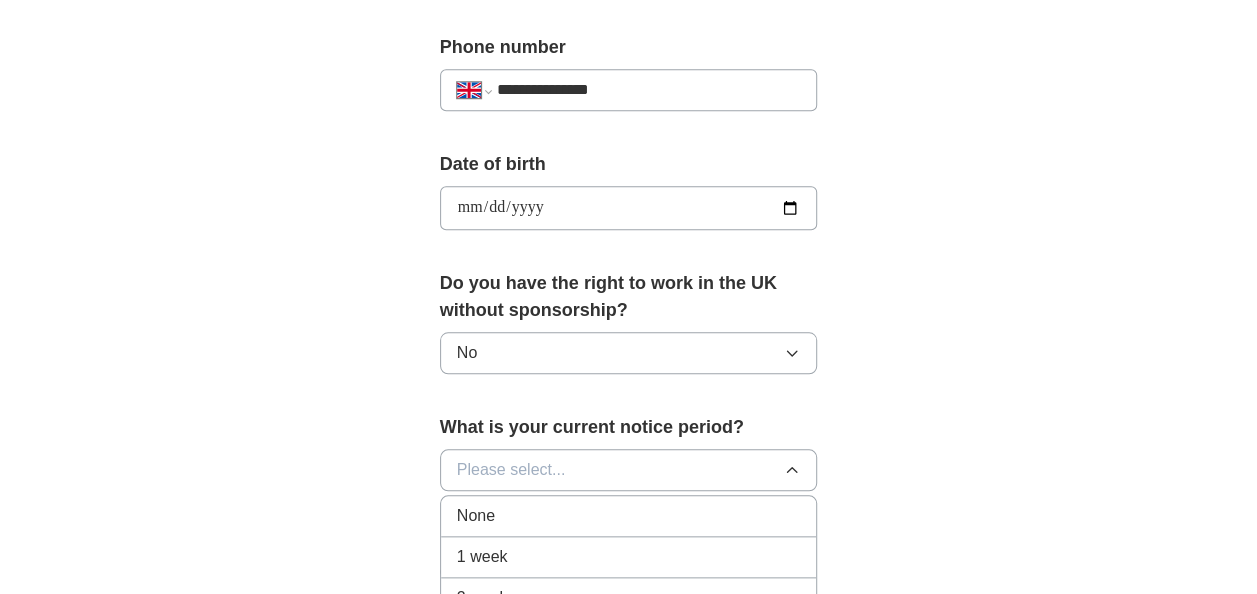 click on "1 week" at bounding box center (629, 557) 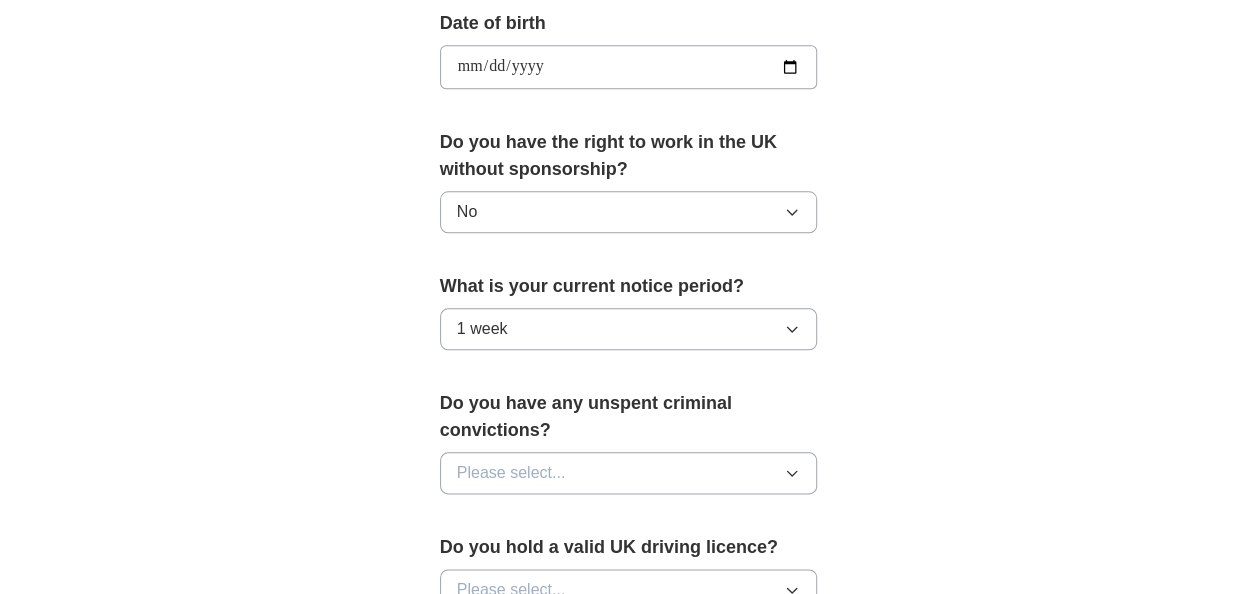 scroll, scrollTop: 1000, scrollLeft: 0, axis: vertical 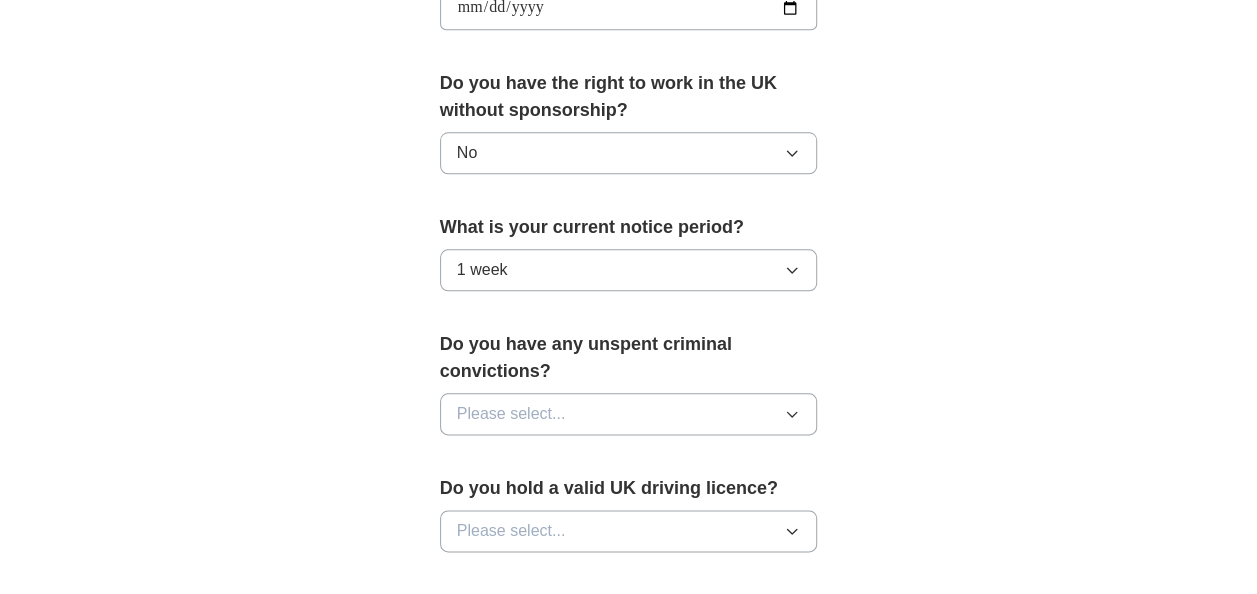 click on "Please select..." at bounding box center [629, 414] 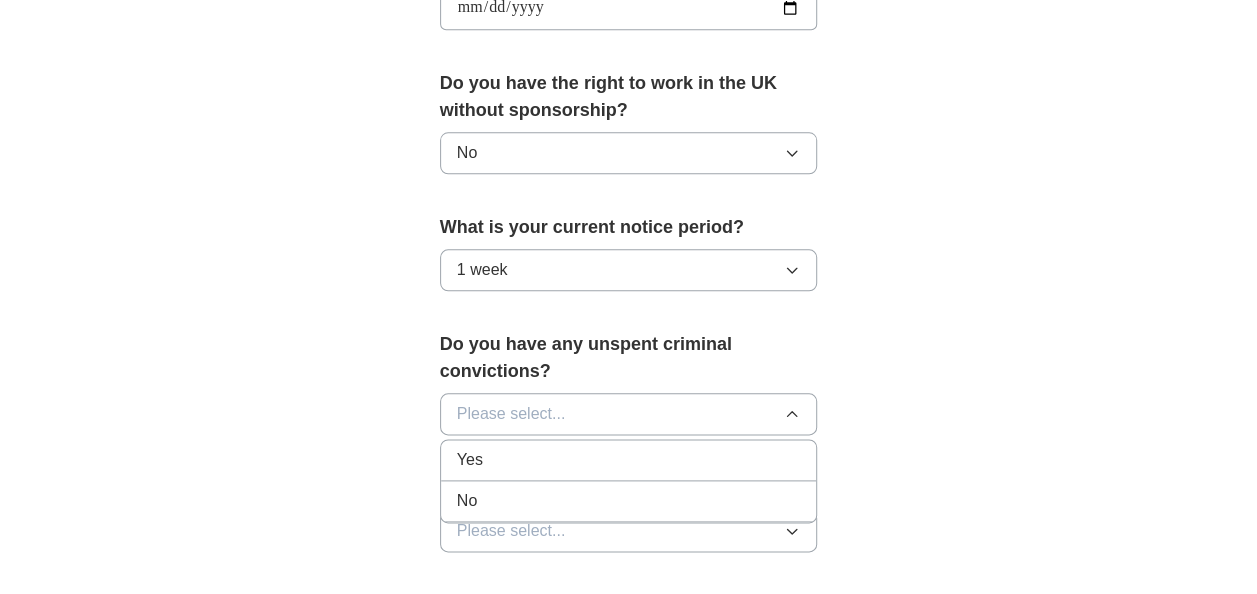 click on "No" at bounding box center (629, 501) 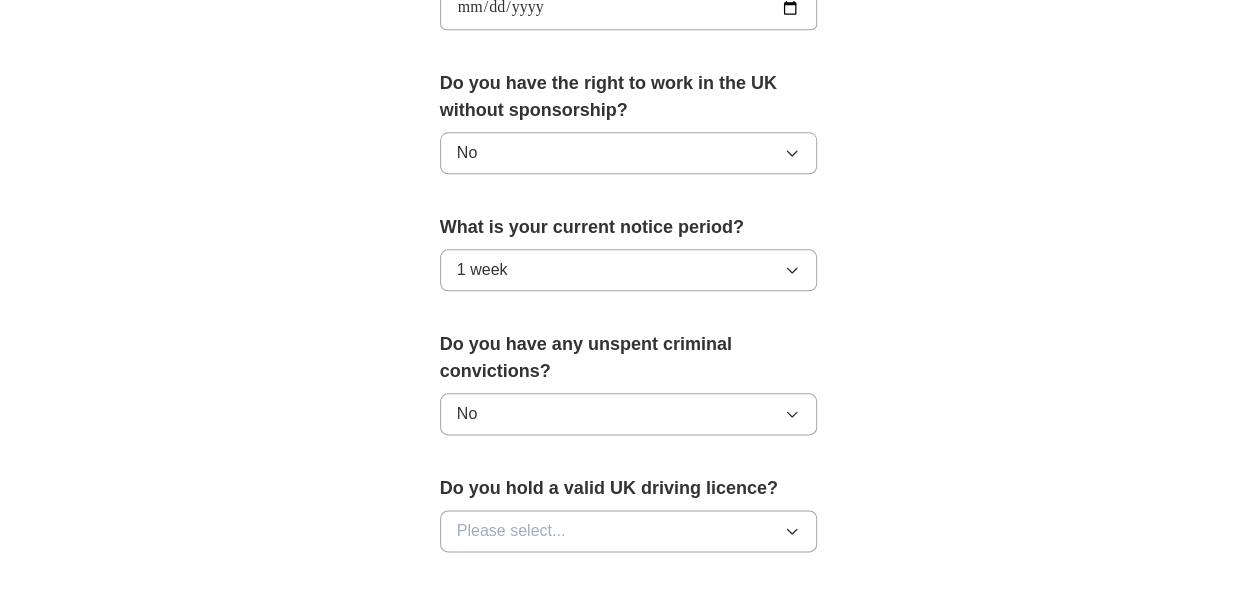 scroll, scrollTop: 1100, scrollLeft: 0, axis: vertical 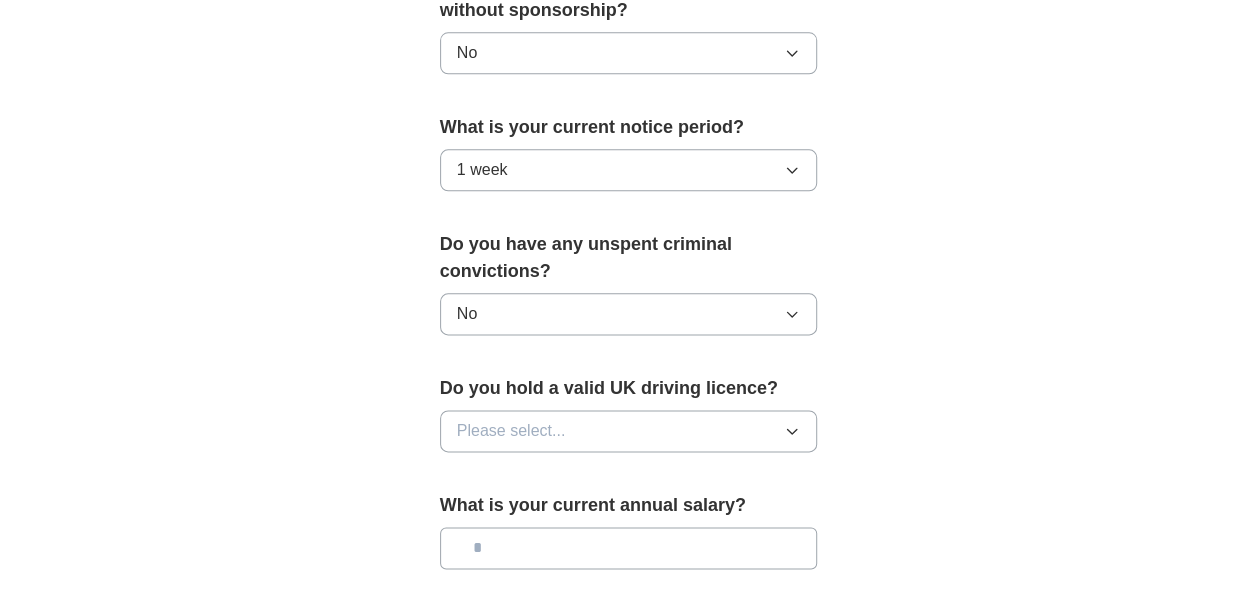 click on "Please select..." at bounding box center [629, 431] 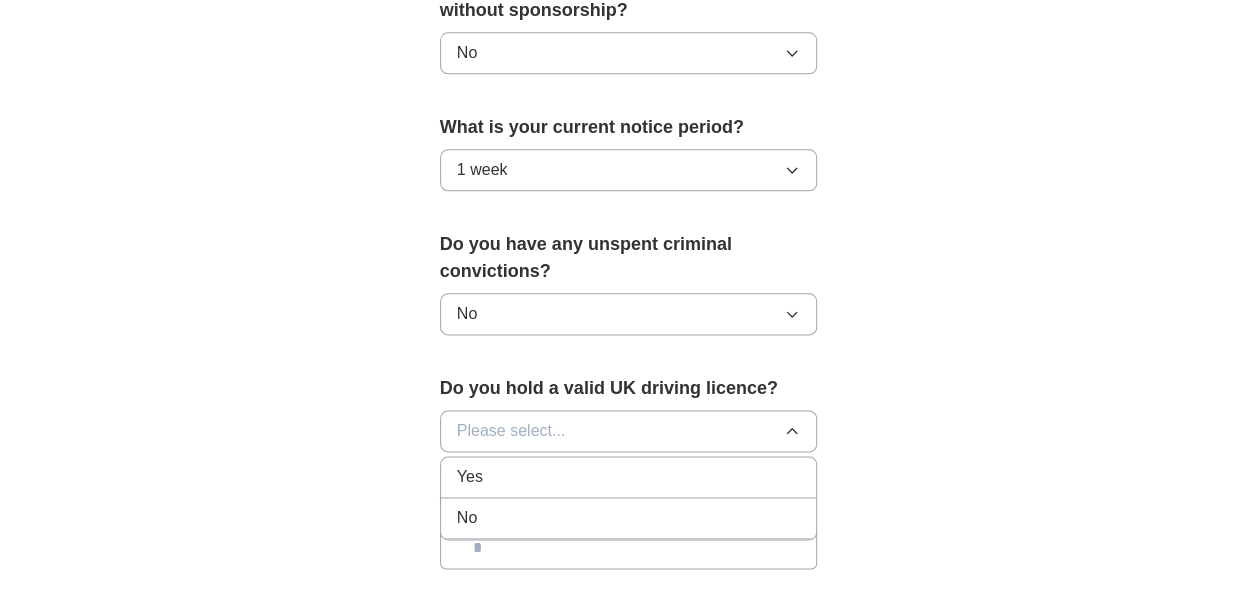 click on "No" at bounding box center [629, 518] 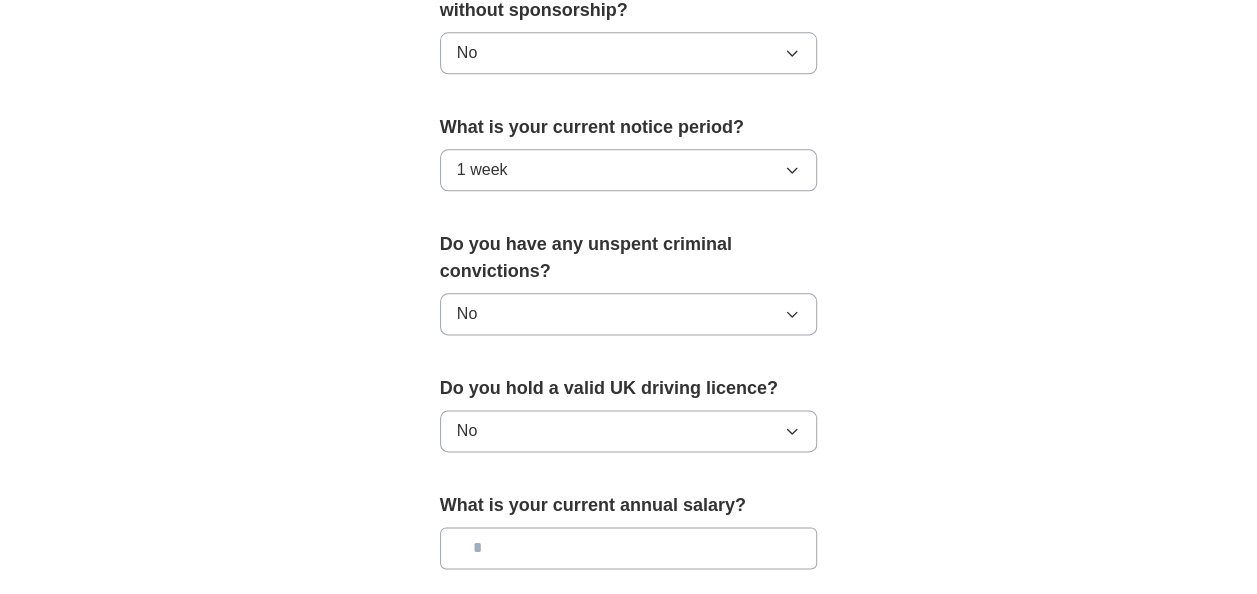 scroll, scrollTop: 1200, scrollLeft: 0, axis: vertical 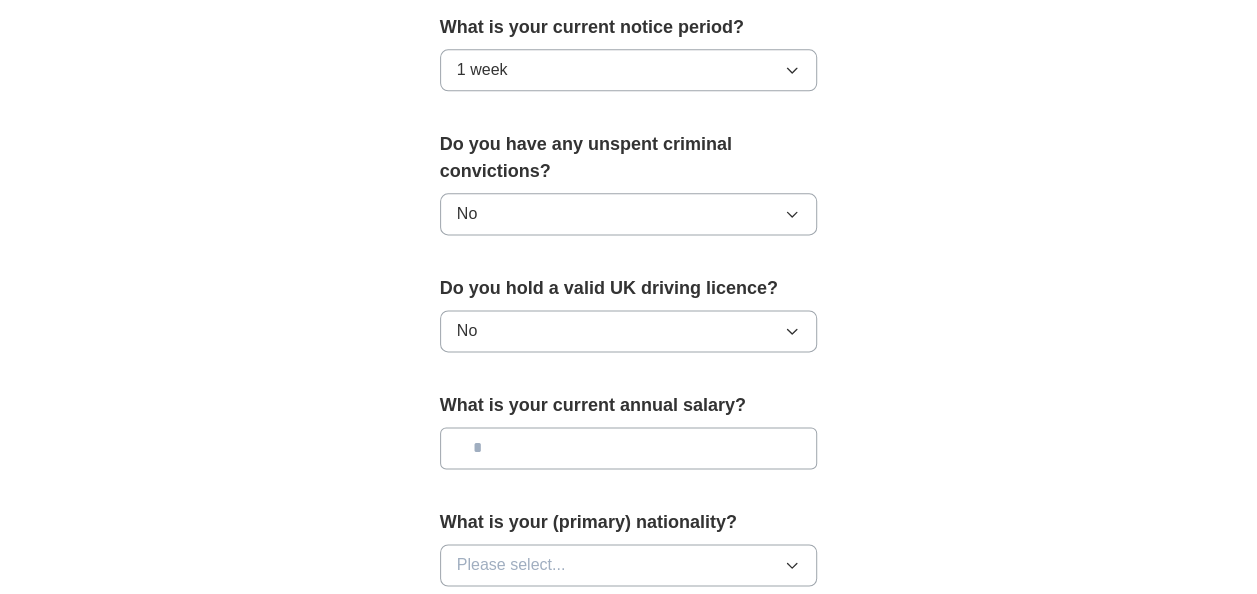 click at bounding box center (629, 448) 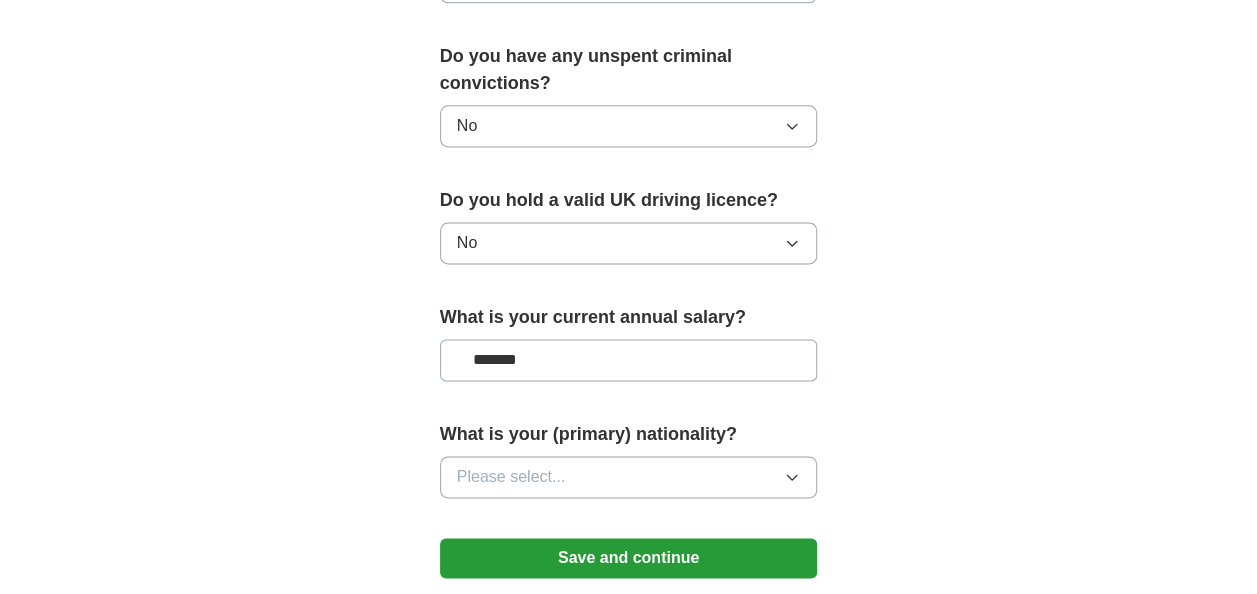 scroll, scrollTop: 1400, scrollLeft: 0, axis: vertical 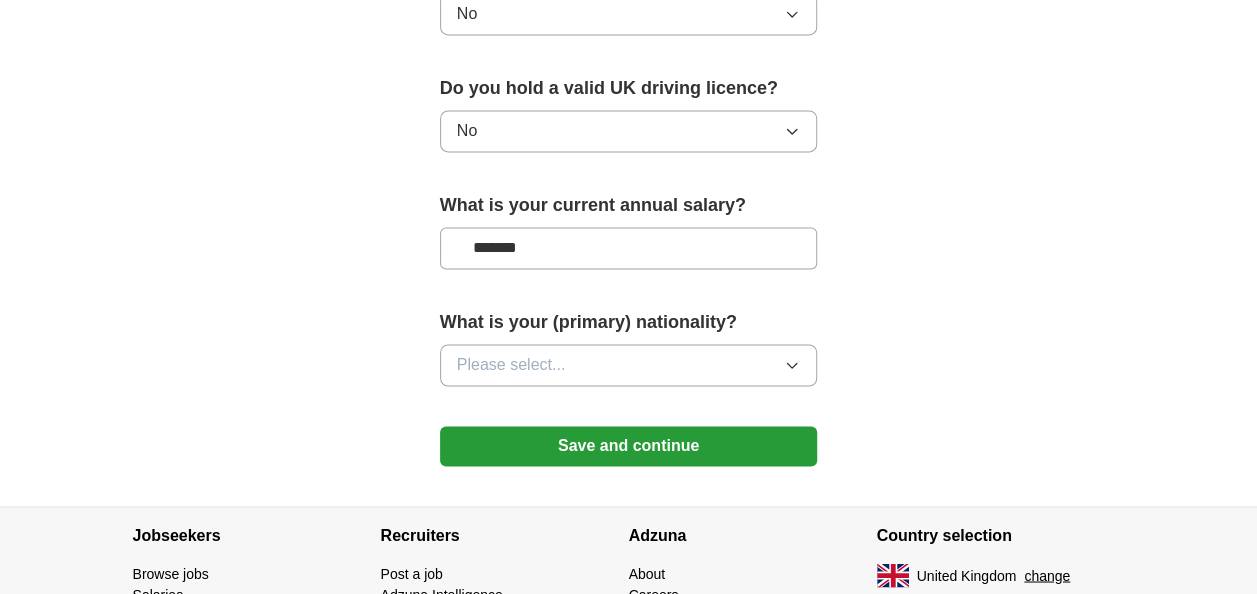 type on "*******" 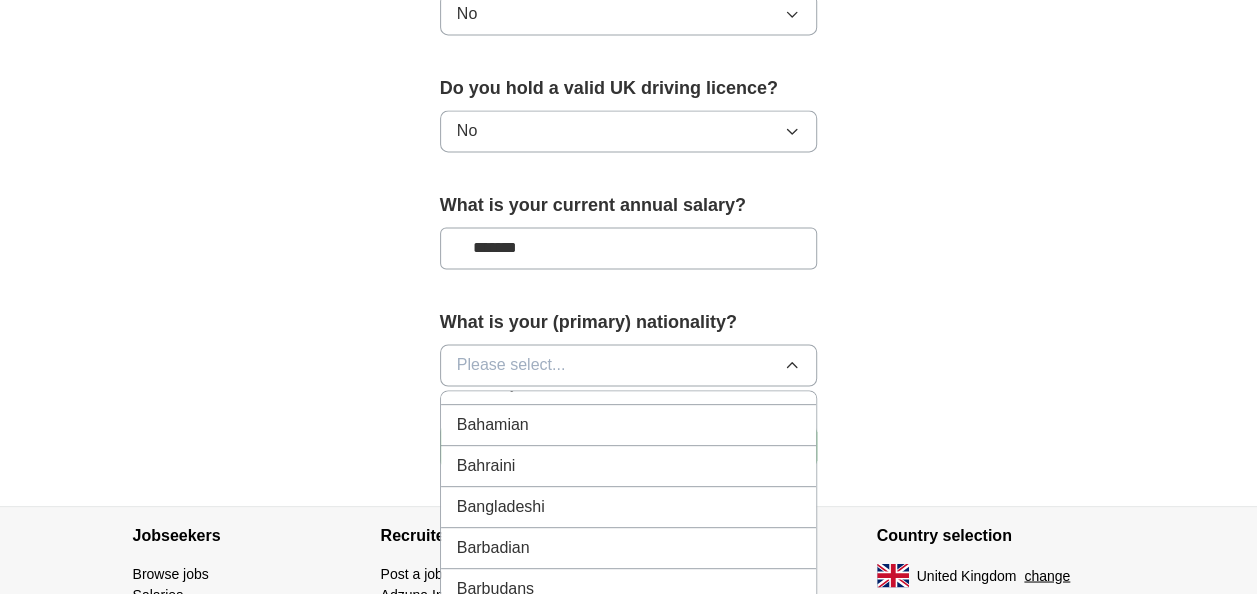 scroll, scrollTop: 600, scrollLeft: 0, axis: vertical 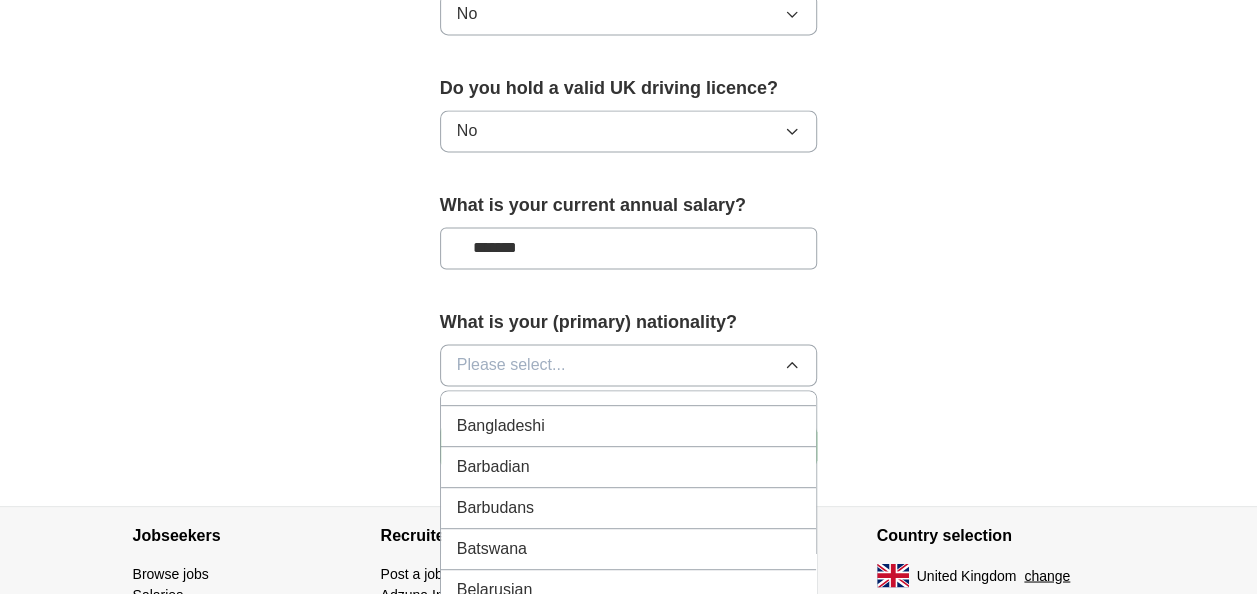 click on "Bangladeshi" at bounding box center (629, 426) 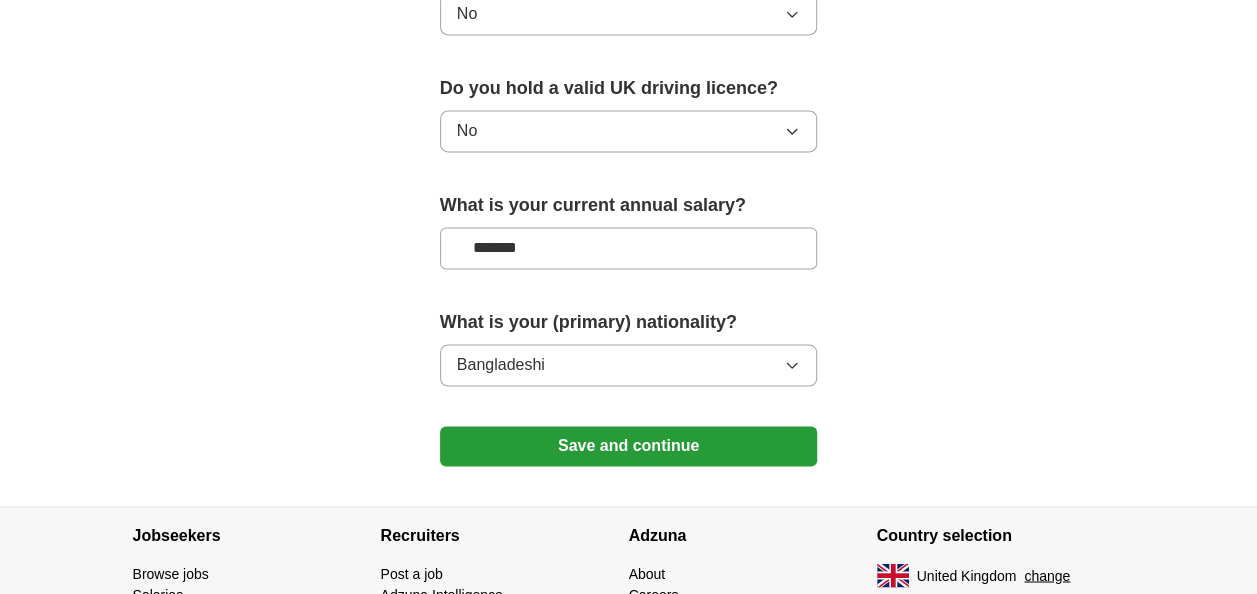 click on "Save and continue" at bounding box center [629, 446] 